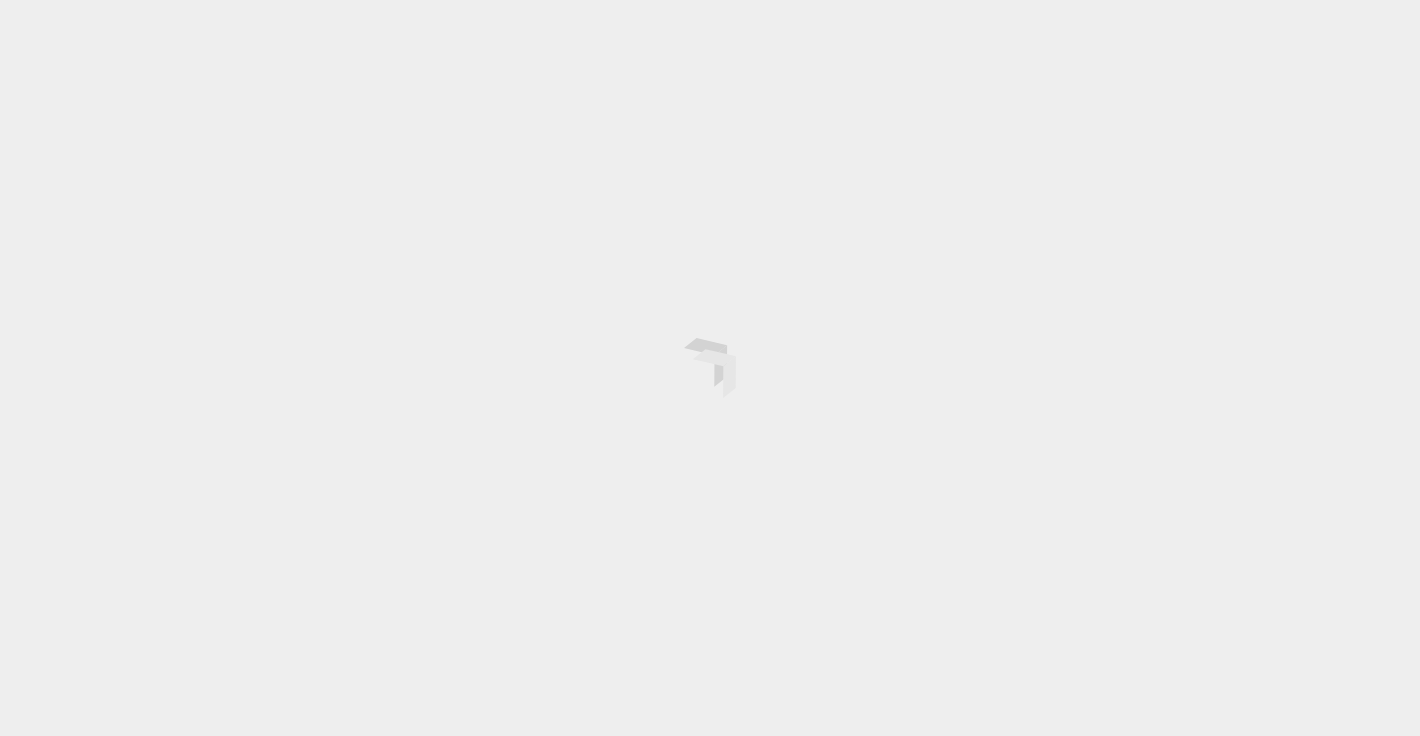 scroll, scrollTop: 0, scrollLeft: 0, axis: both 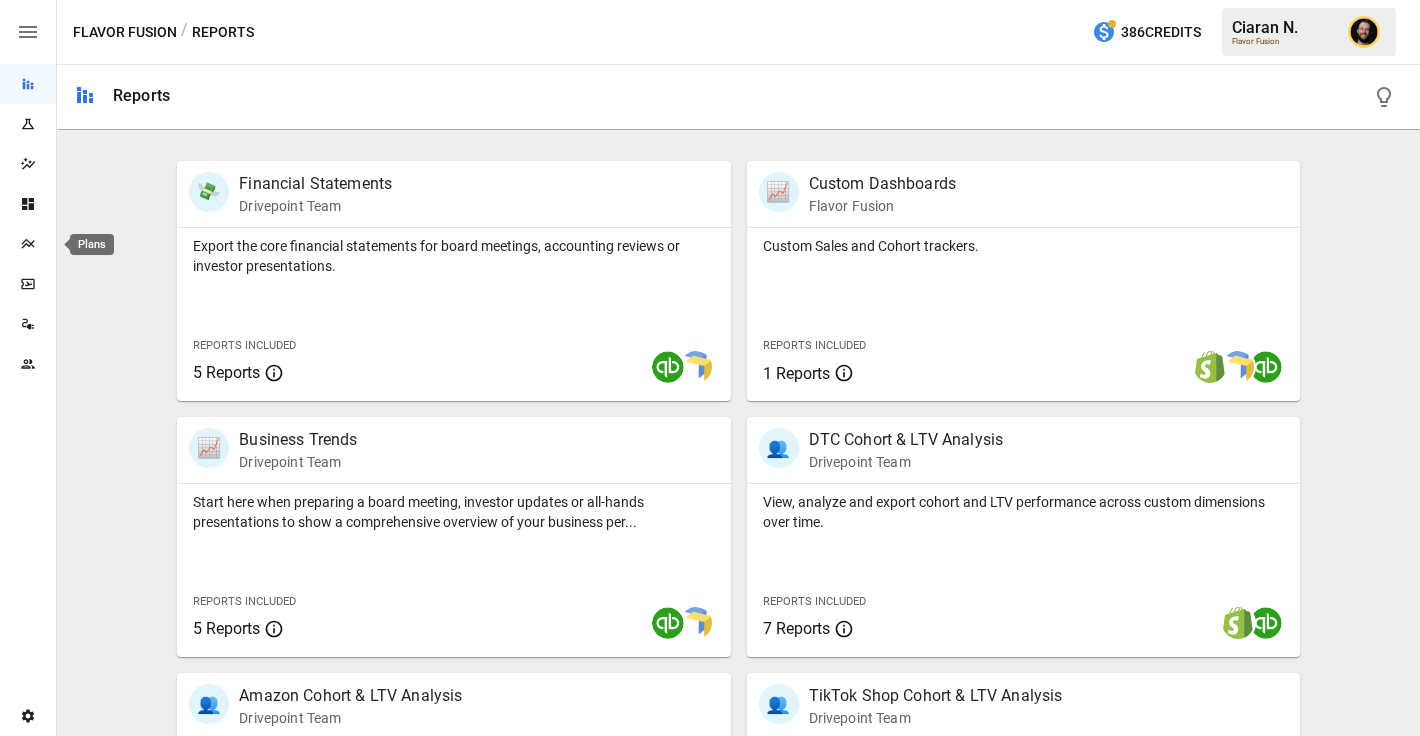 click 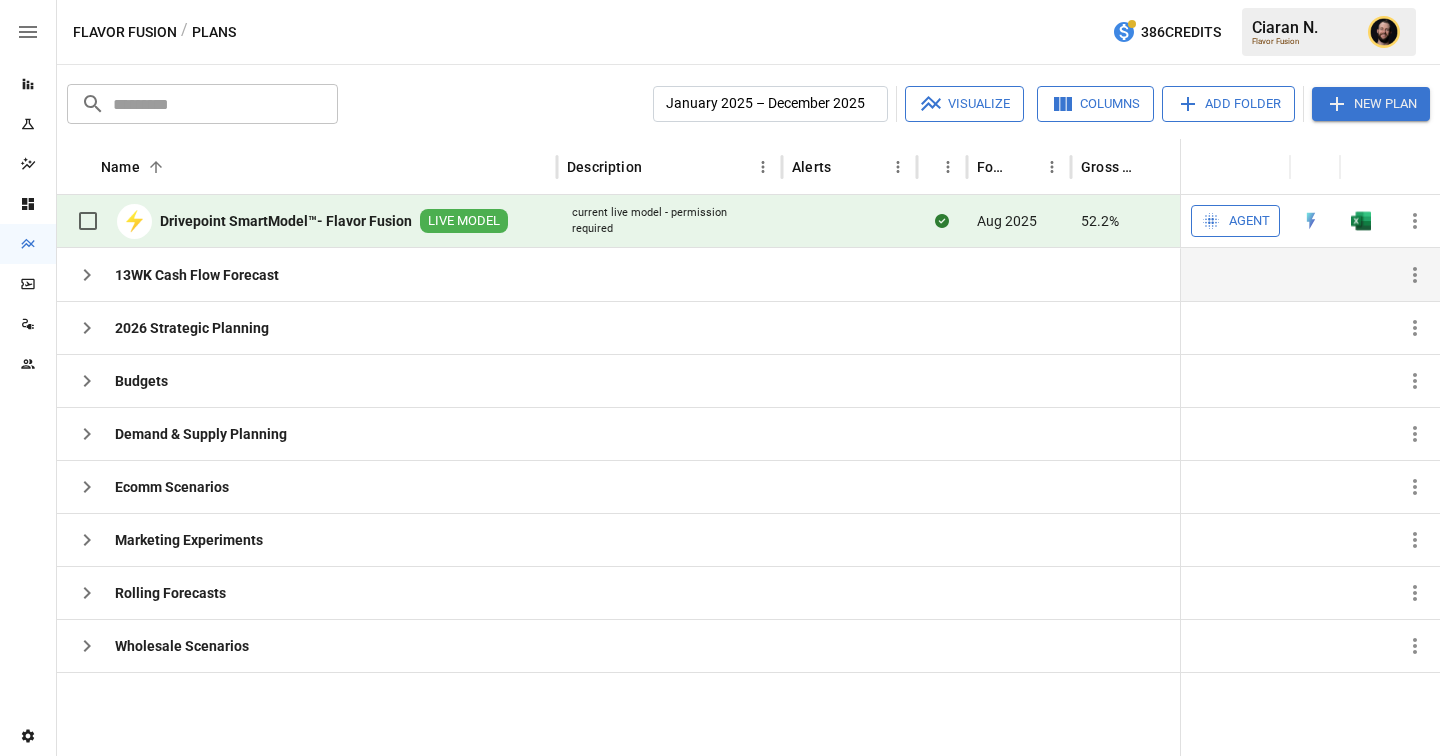 click 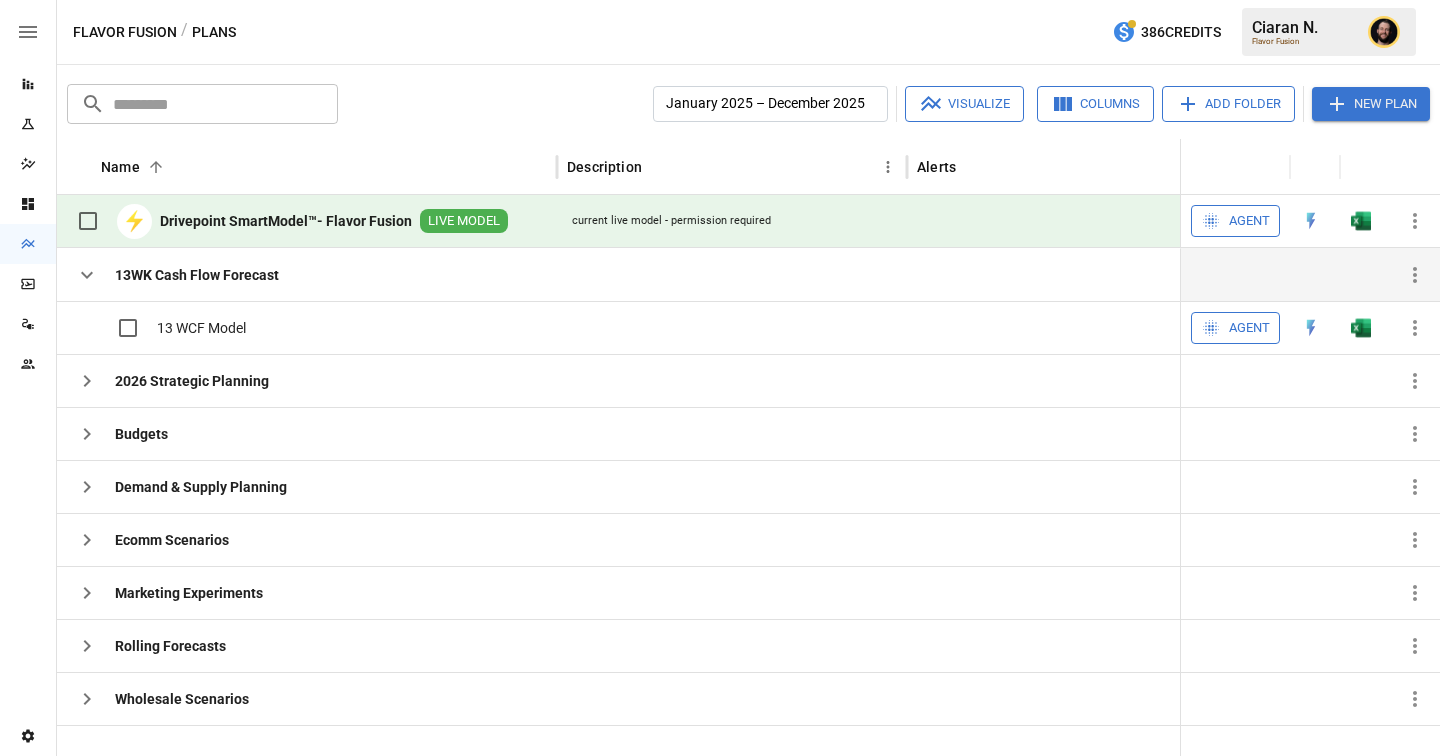 scroll, scrollTop: 0, scrollLeft: 349, axis: horizontal 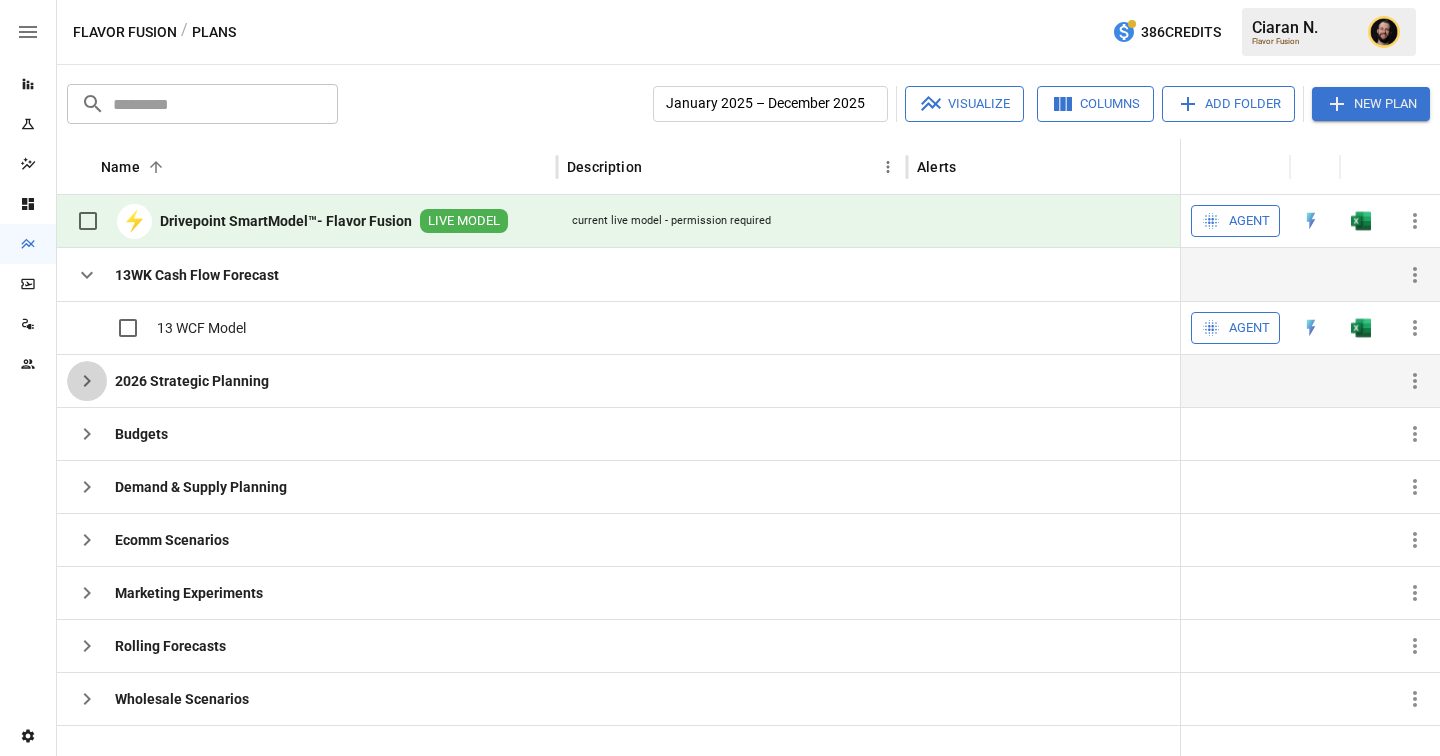 click 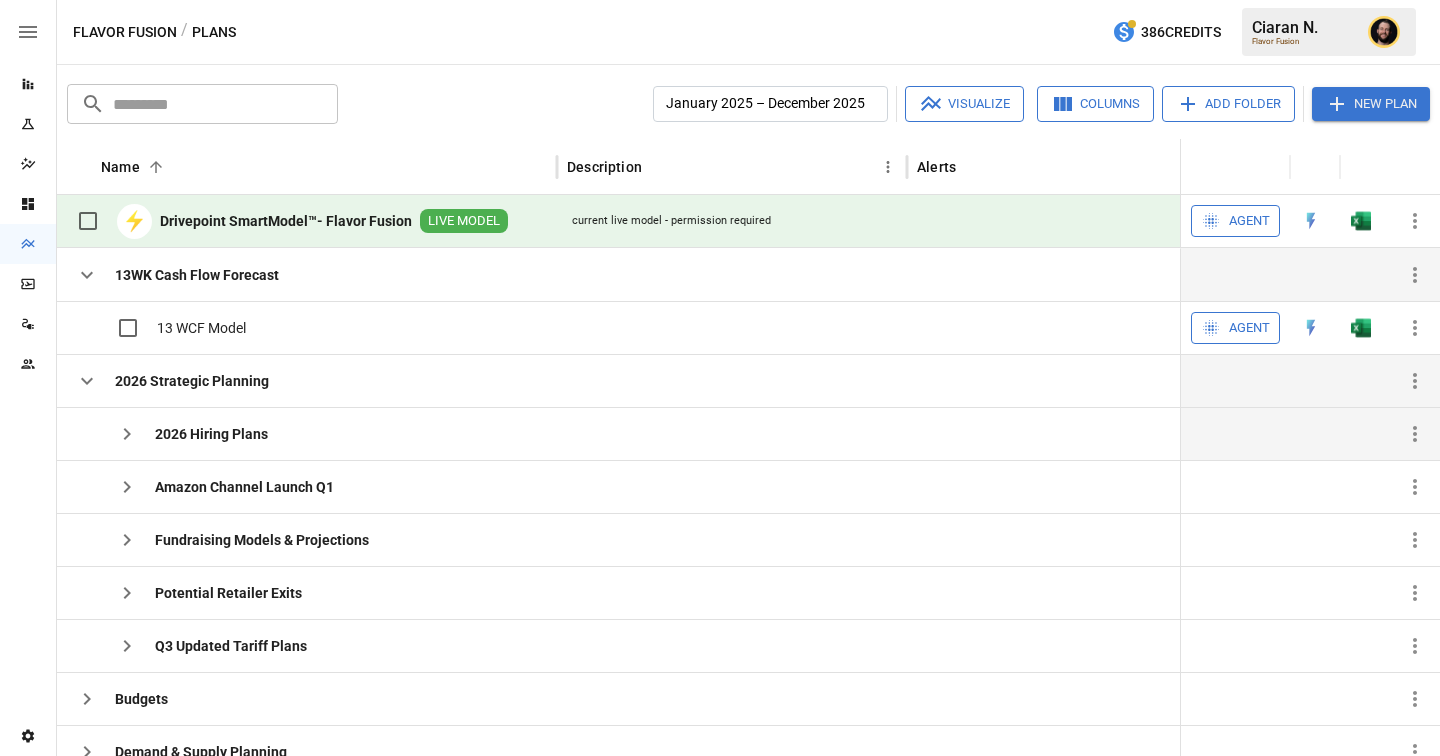 scroll, scrollTop: 144, scrollLeft: 0, axis: vertical 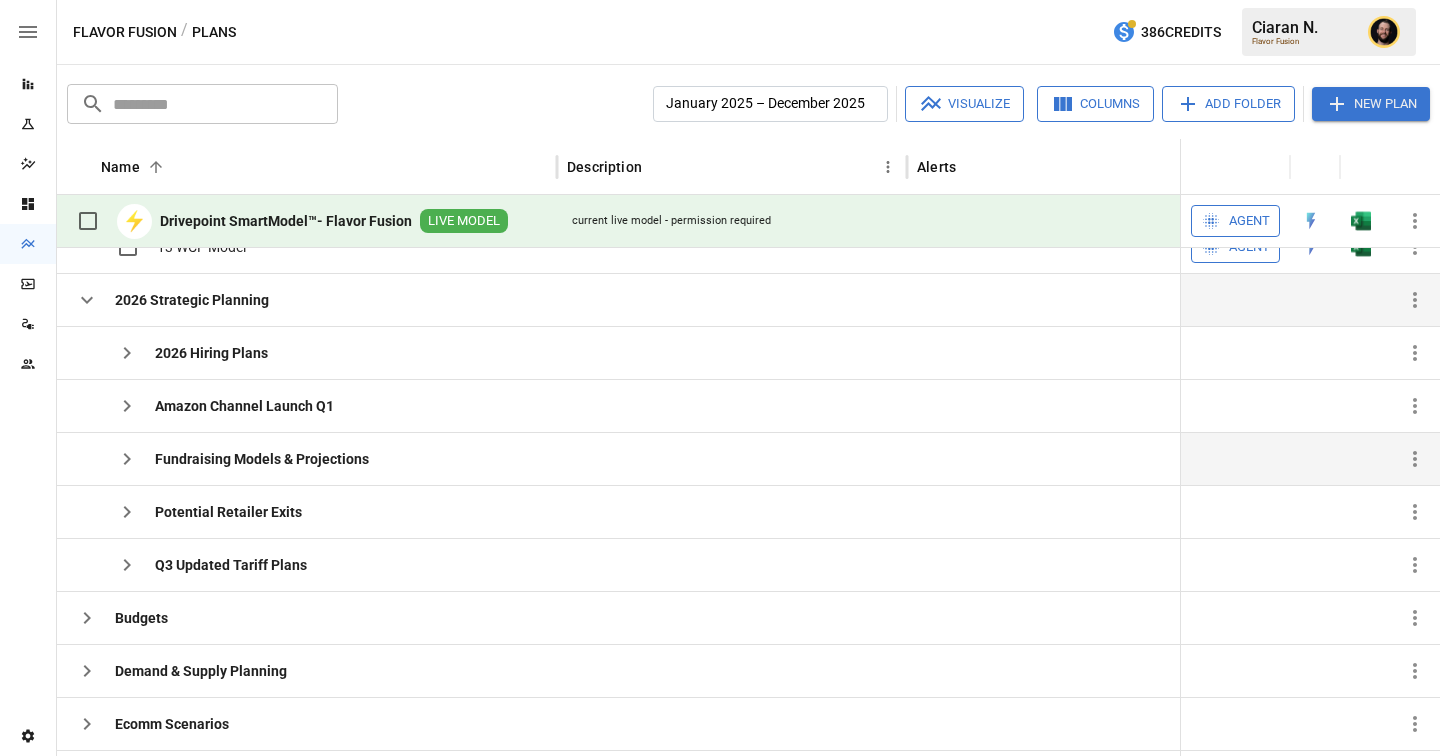 click 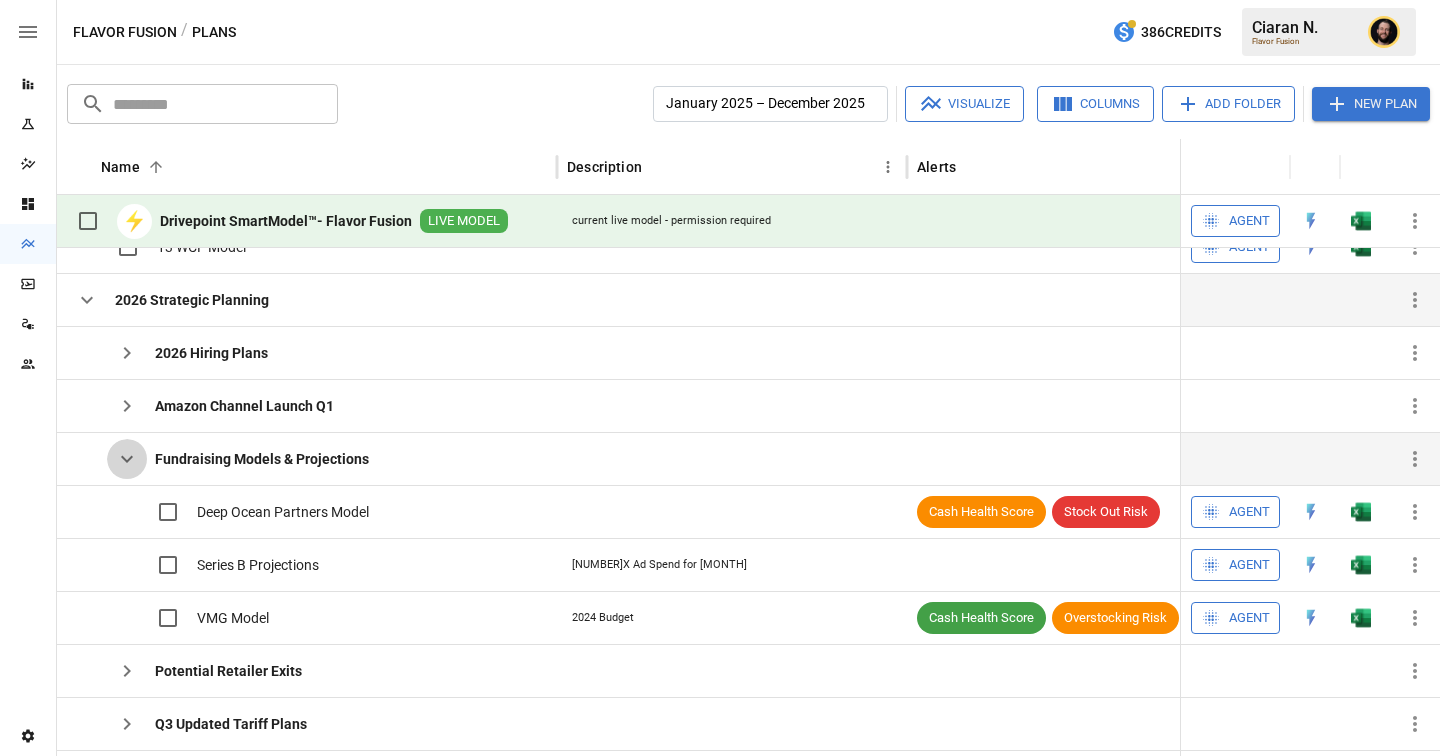 click 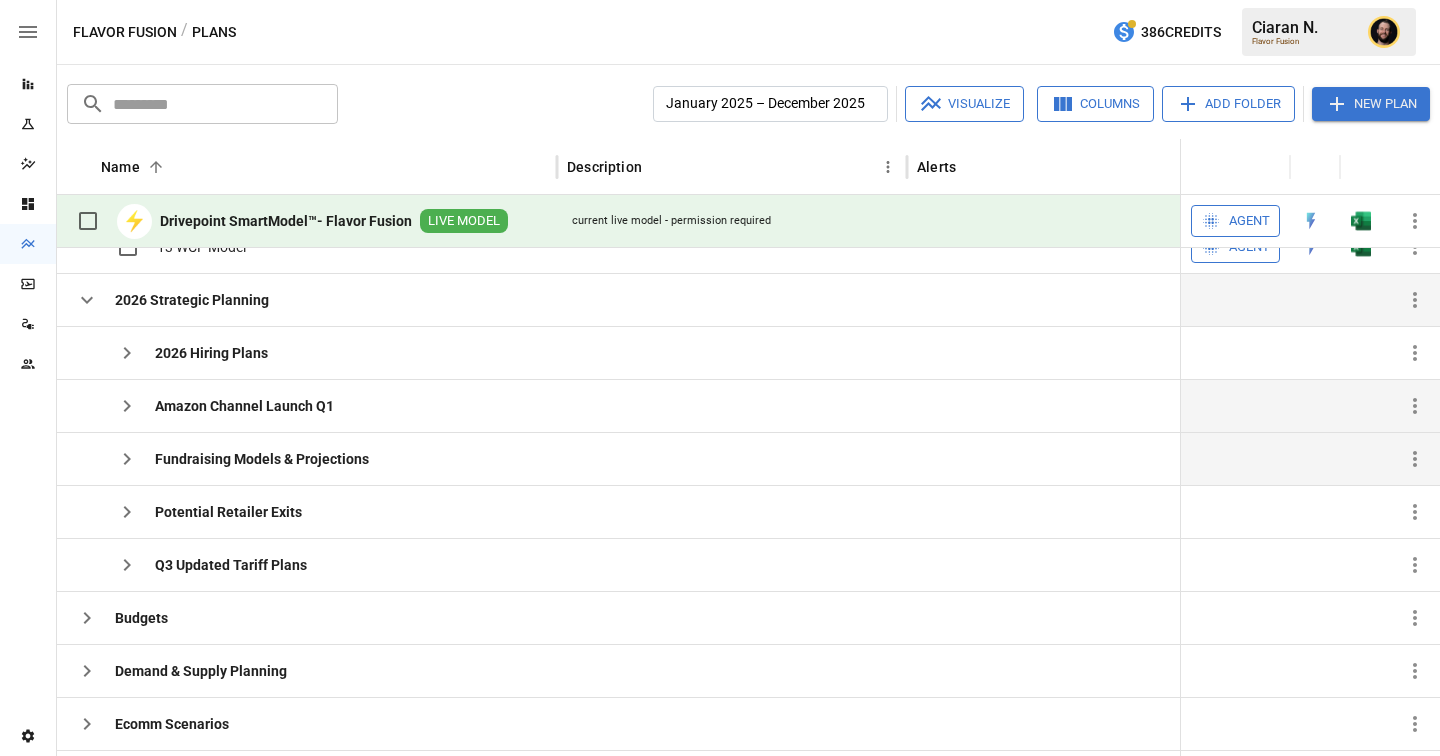 scroll, scrollTop: 111, scrollLeft: 0, axis: vertical 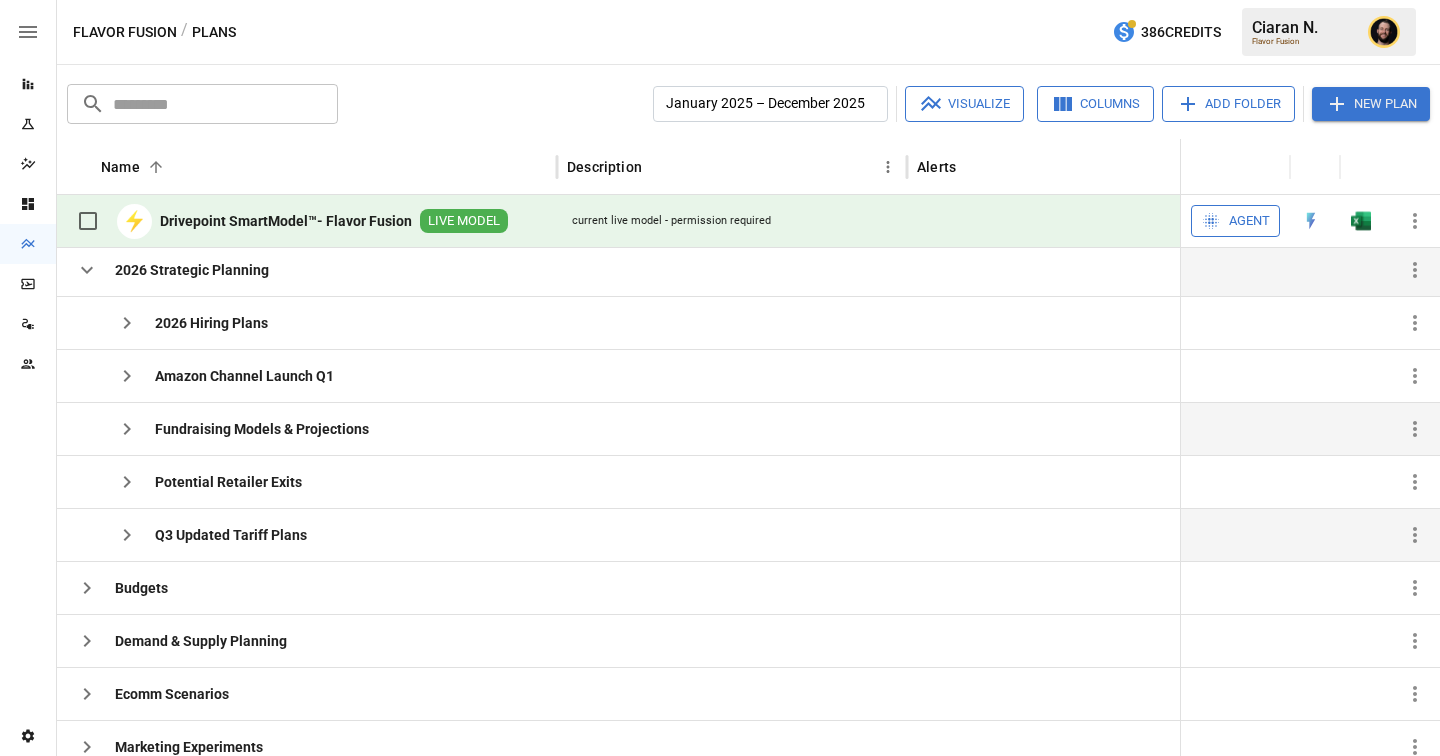 click at bounding box center (127, 535) 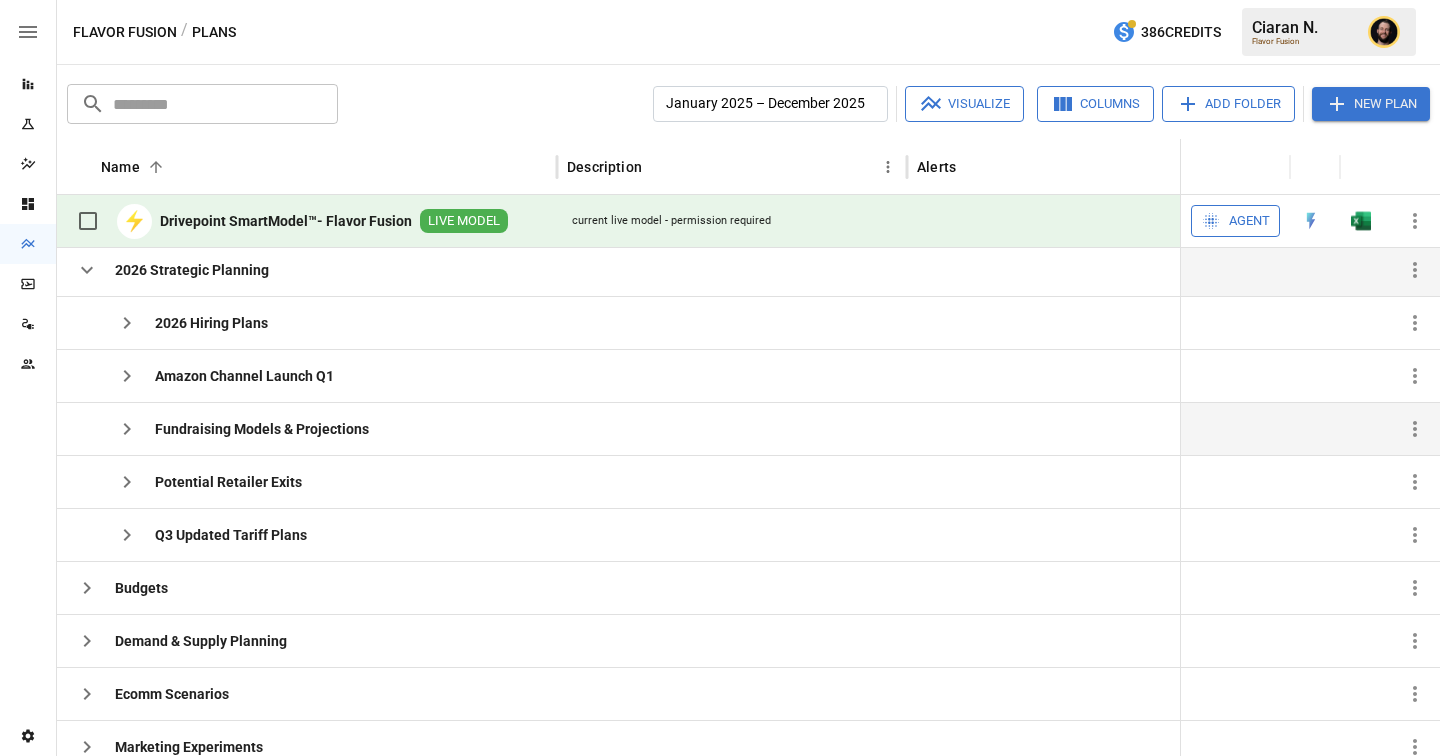 click 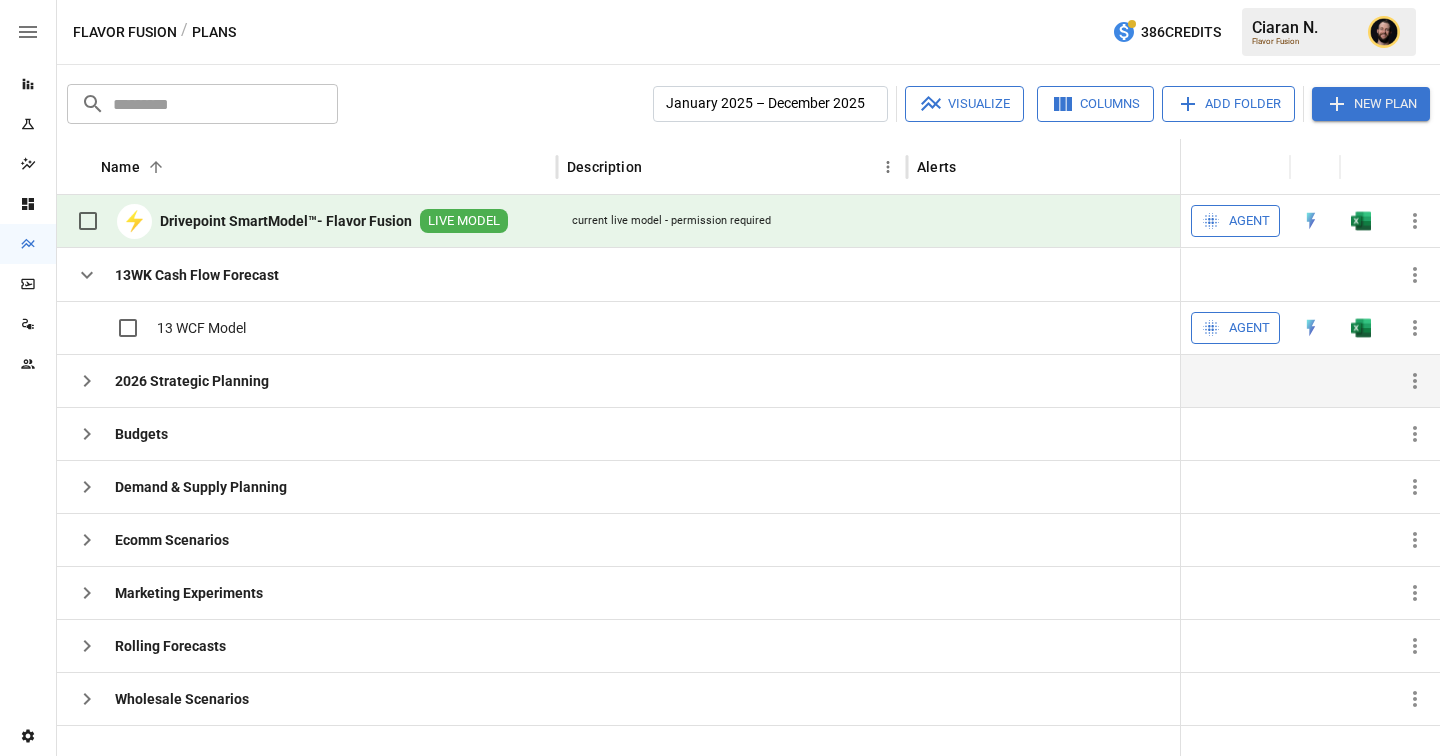 scroll, scrollTop: 0, scrollLeft: 0, axis: both 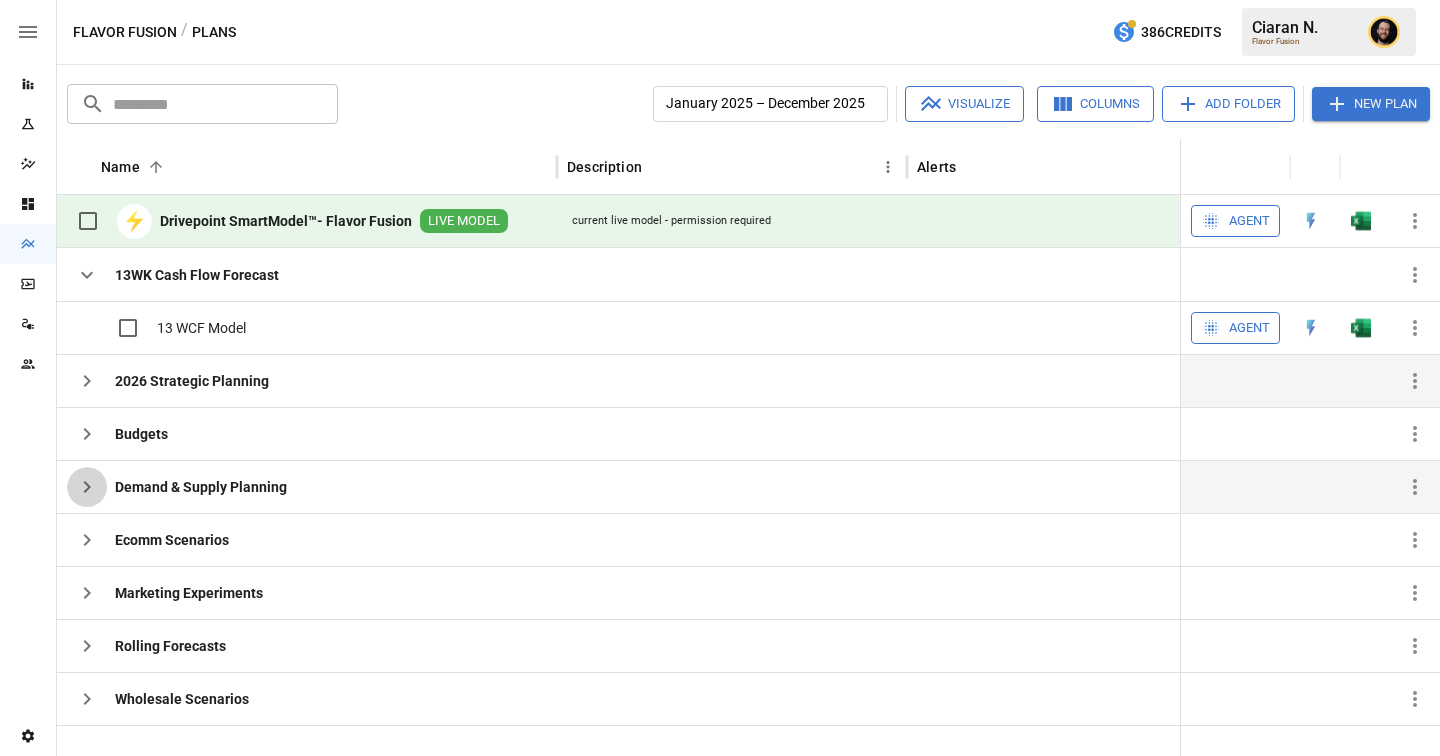 click 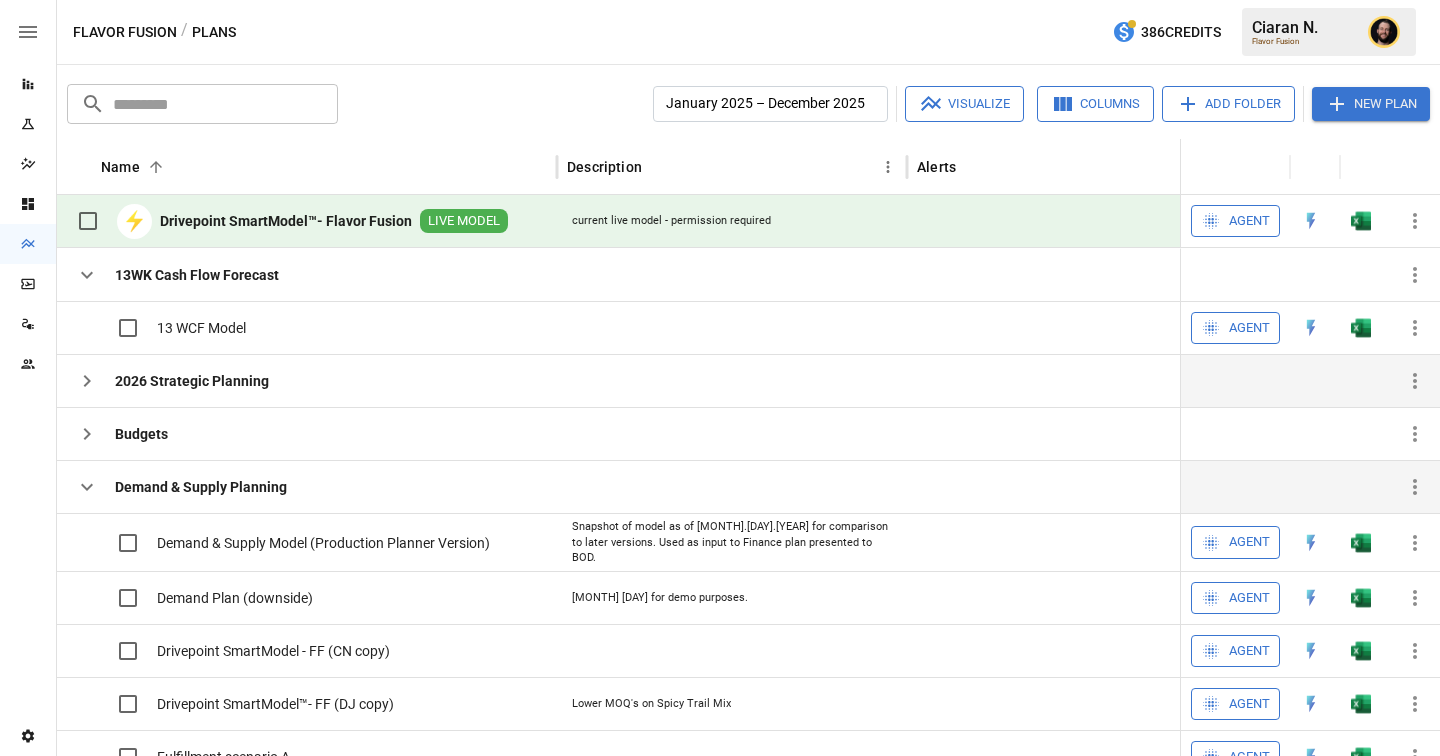 scroll, scrollTop: 197, scrollLeft: 0, axis: vertical 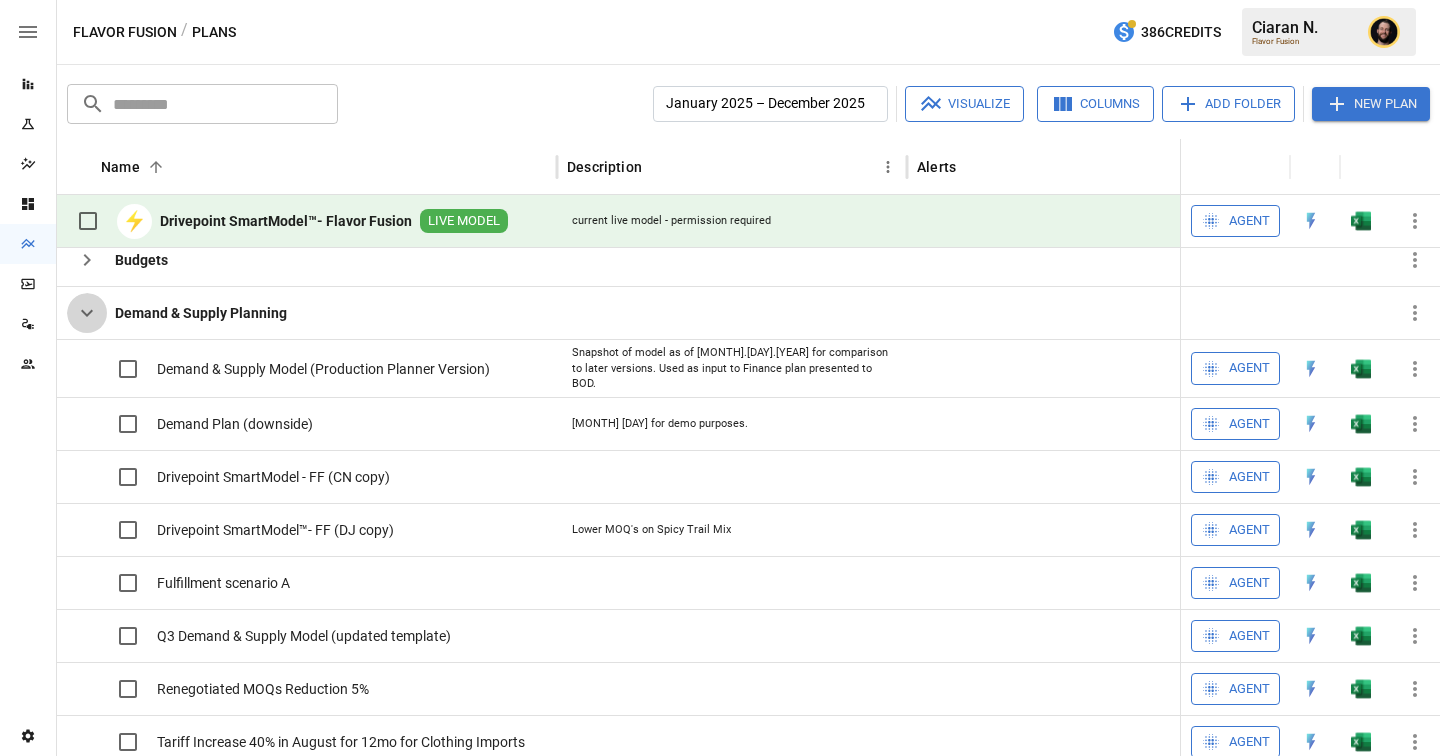 click at bounding box center (87, 313) 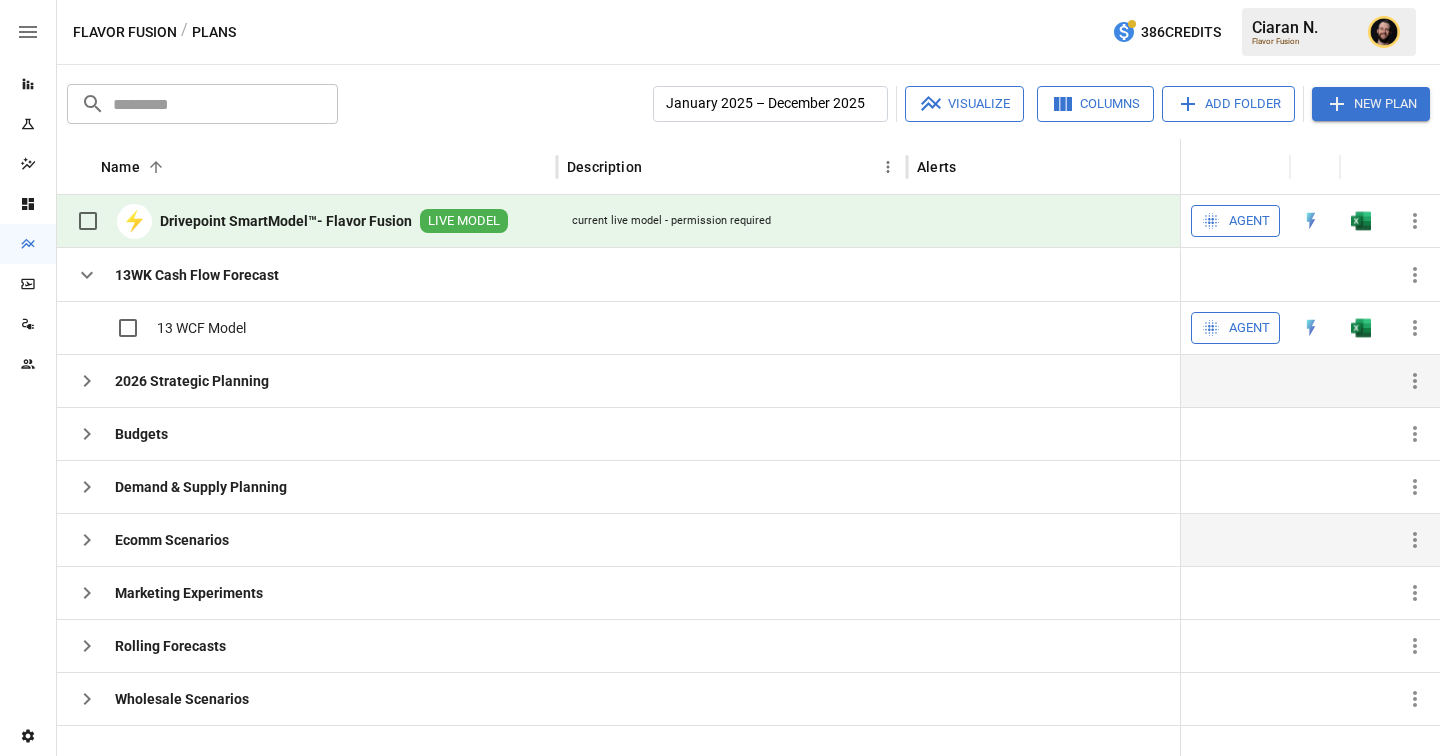 click 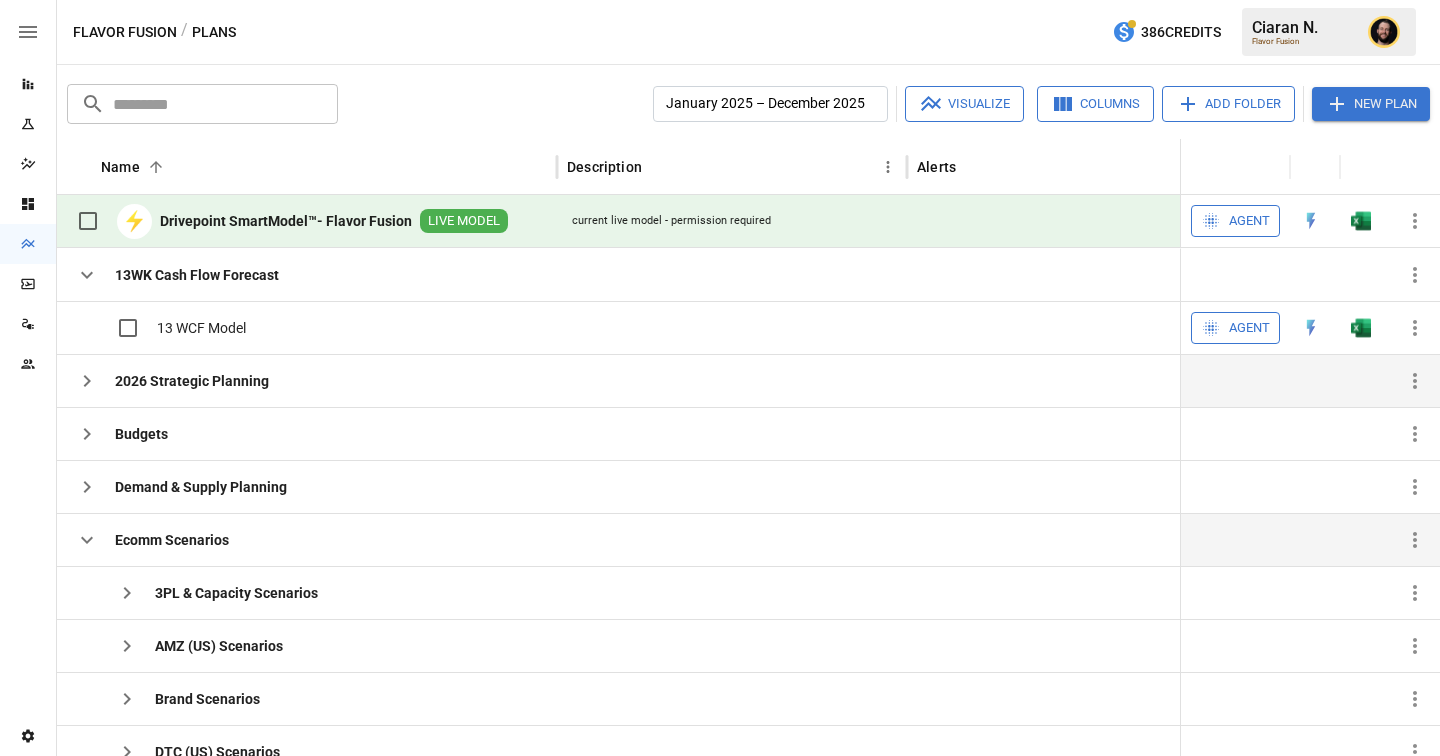 scroll, scrollTop: 176, scrollLeft: 0, axis: vertical 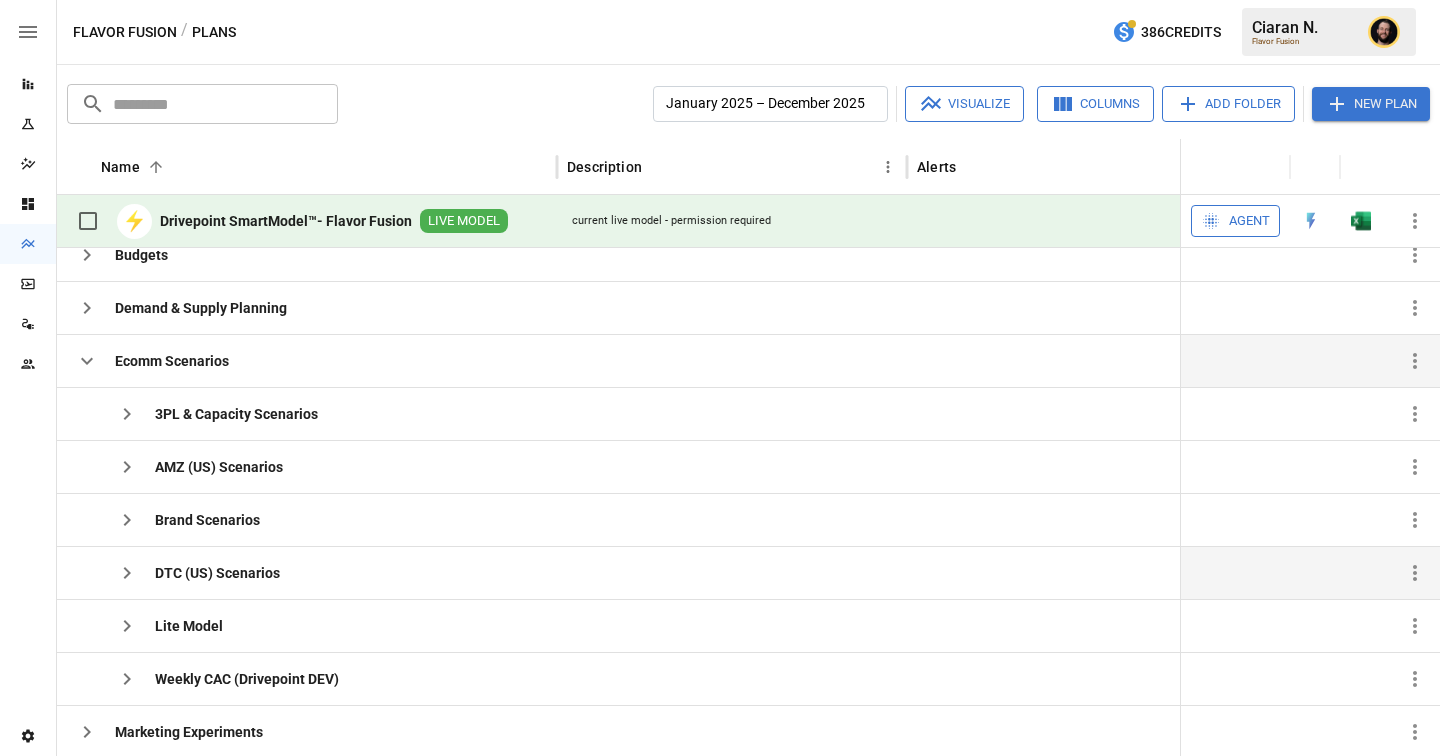 click 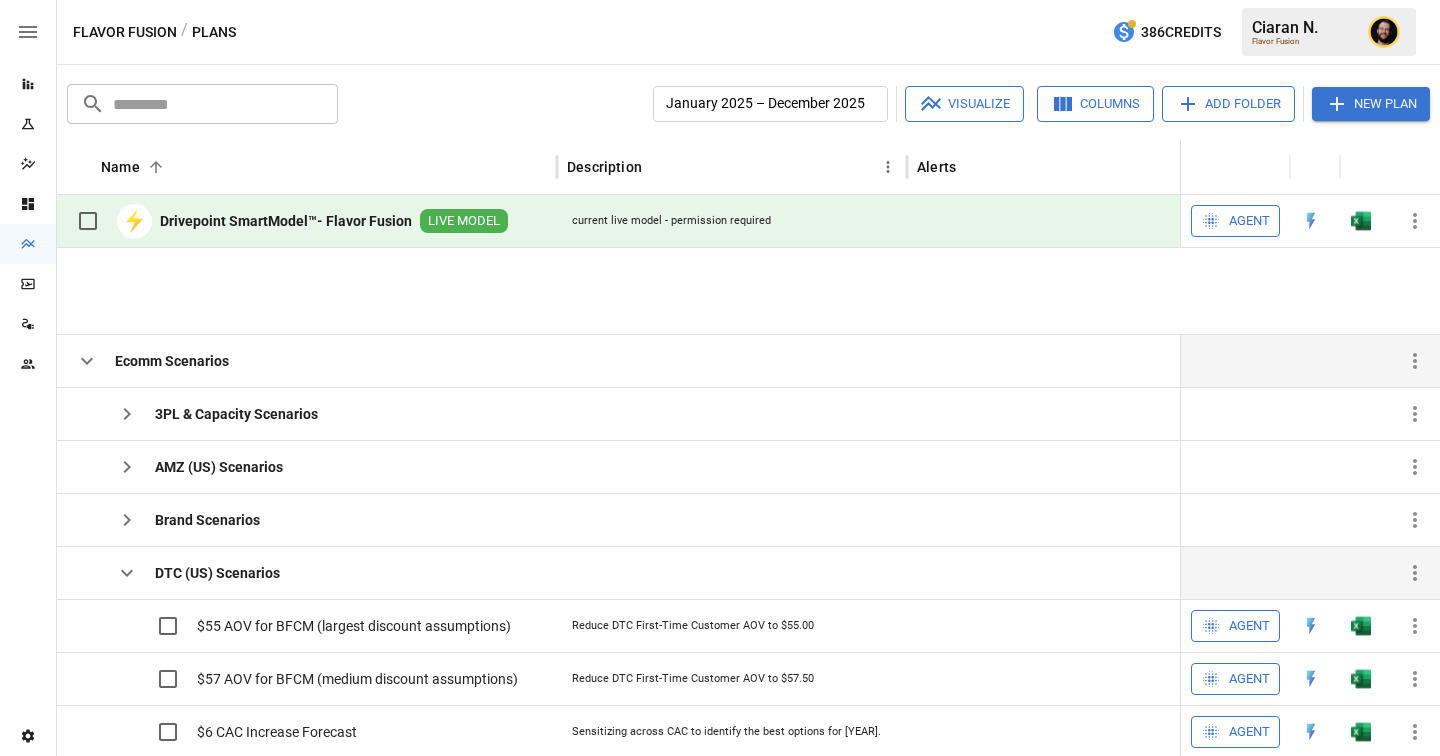 scroll, scrollTop: 433, scrollLeft: 0, axis: vertical 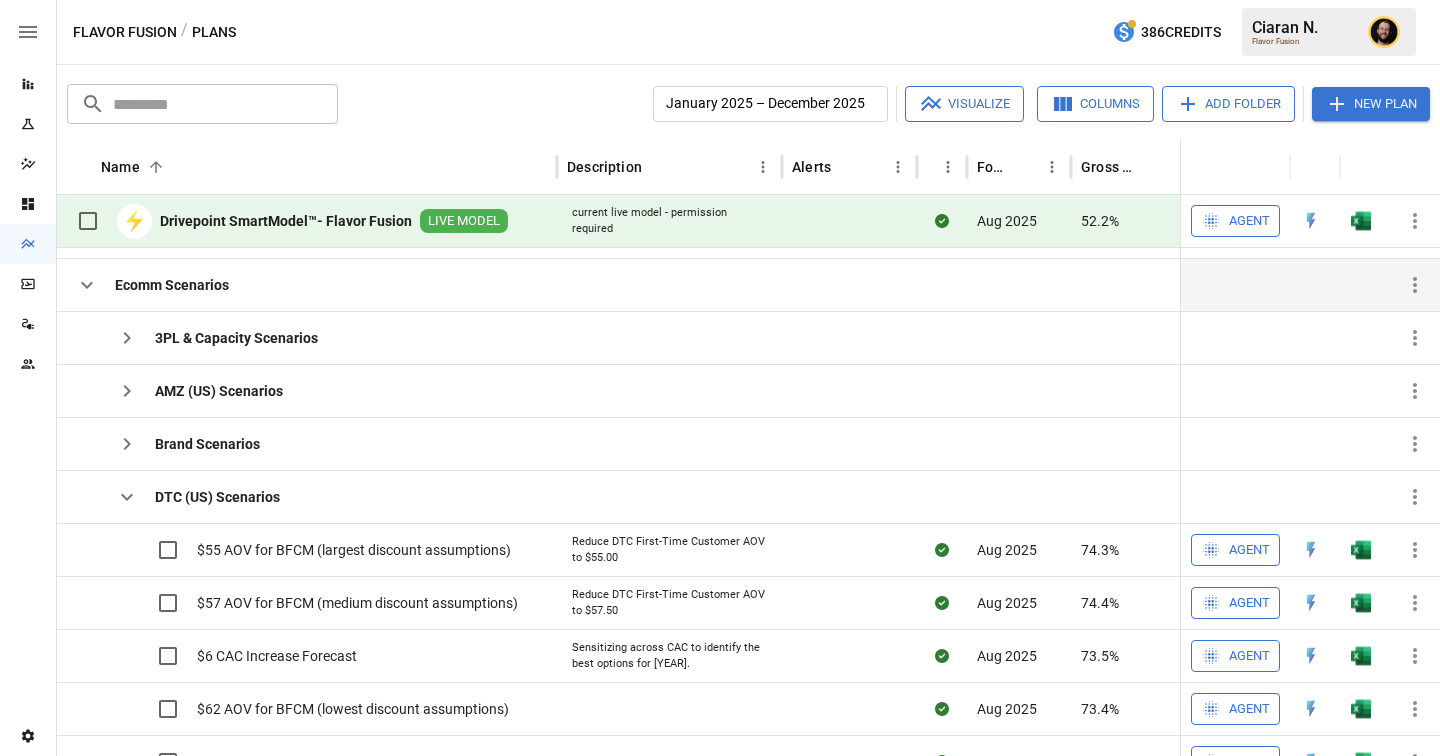 click 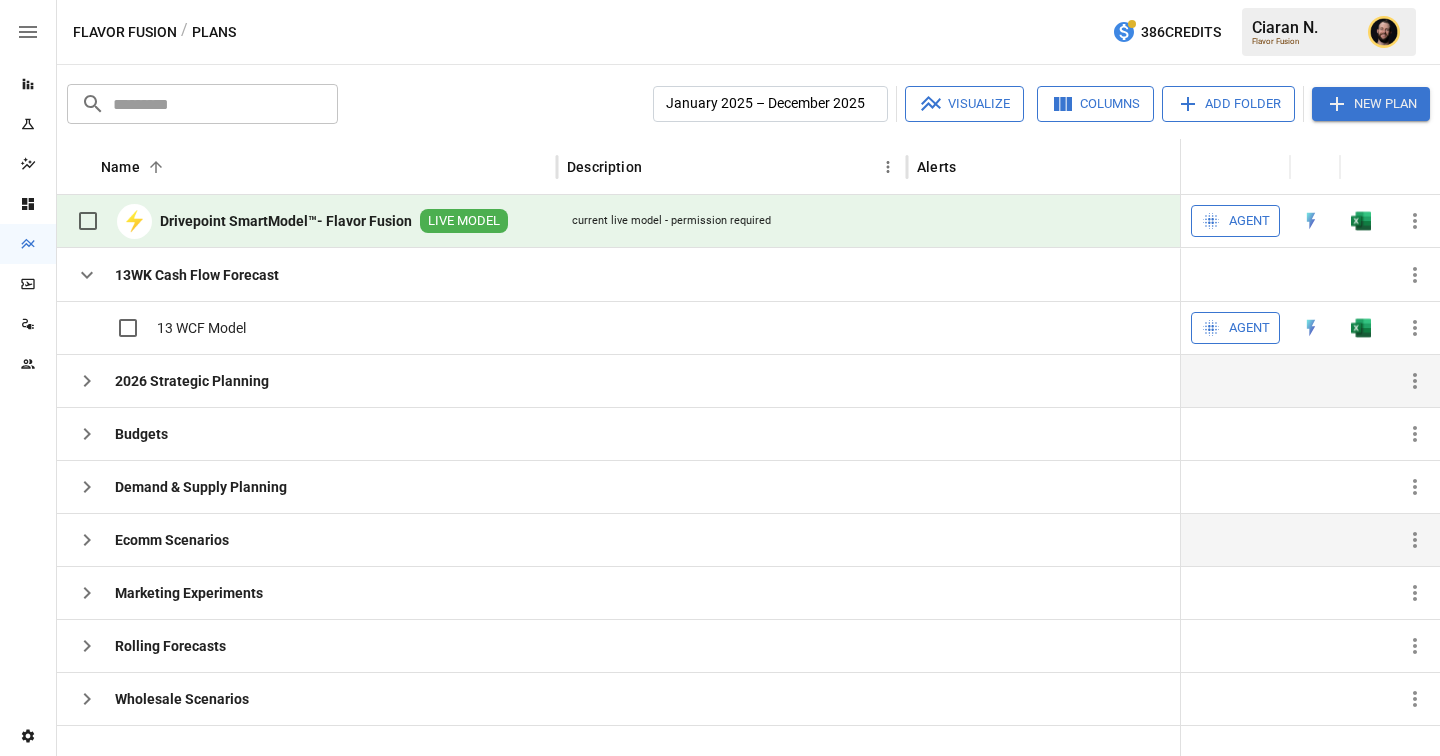 scroll, scrollTop: 0, scrollLeft: 0, axis: both 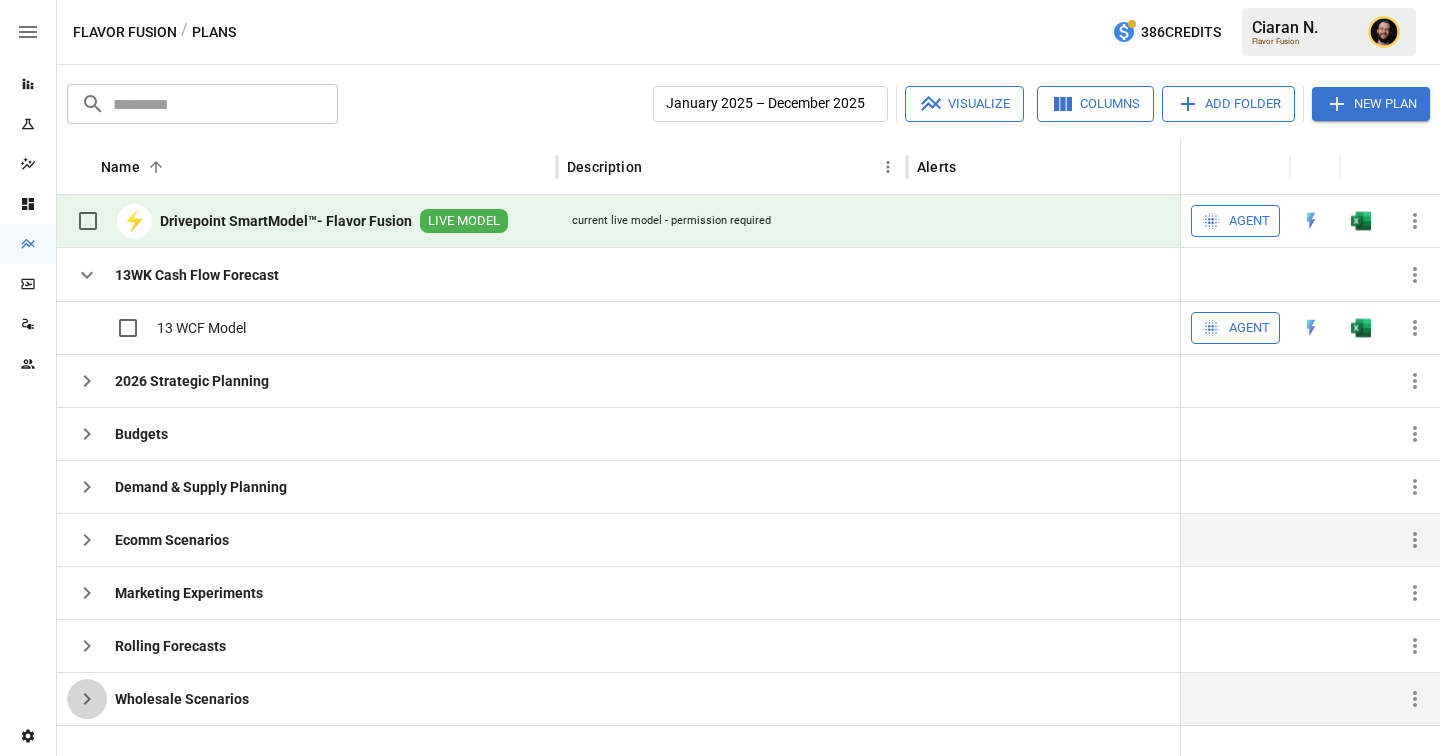 click 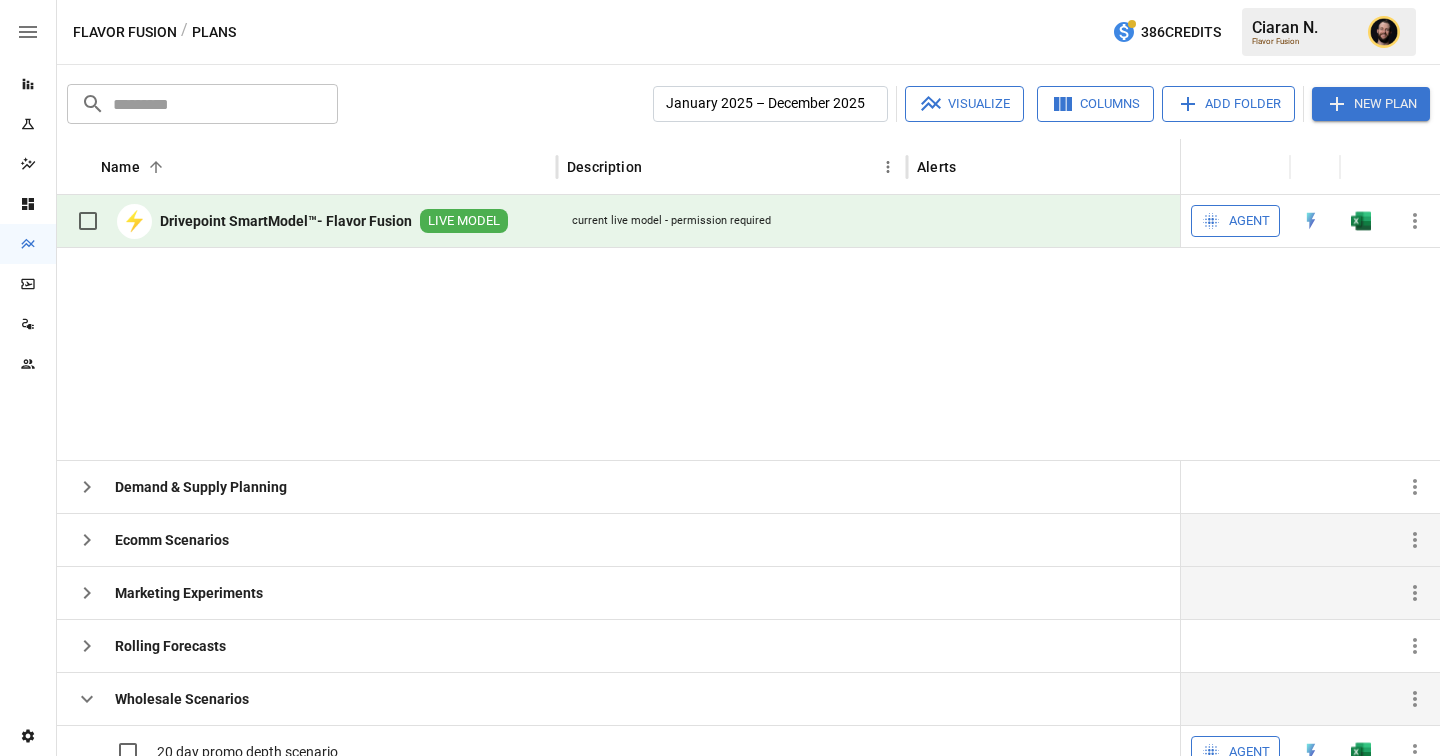 scroll, scrollTop: 288, scrollLeft: 0, axis: vertical 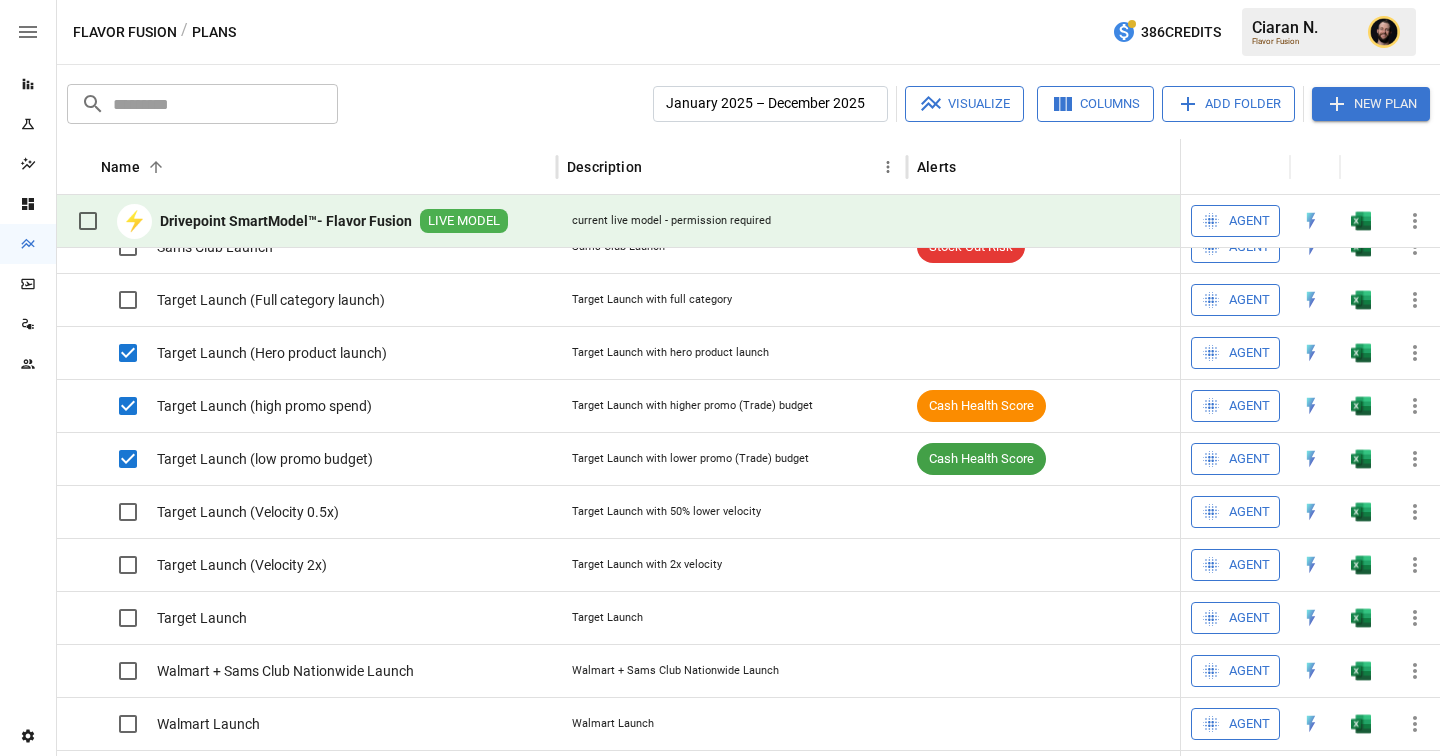 click on "Visualize" at bounding box center (964, 104) 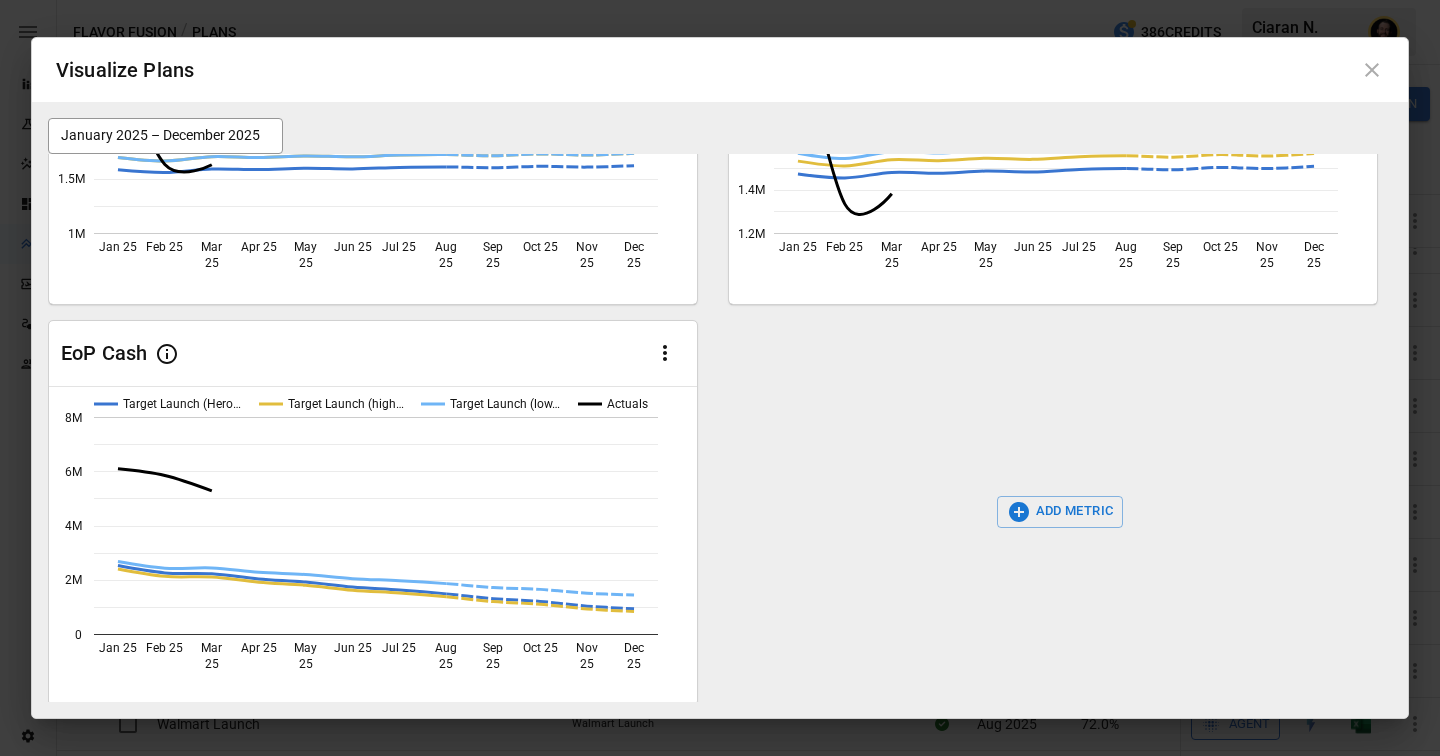 scroll, scrollTop: 269, scrollLeft: 0, axis: vertical 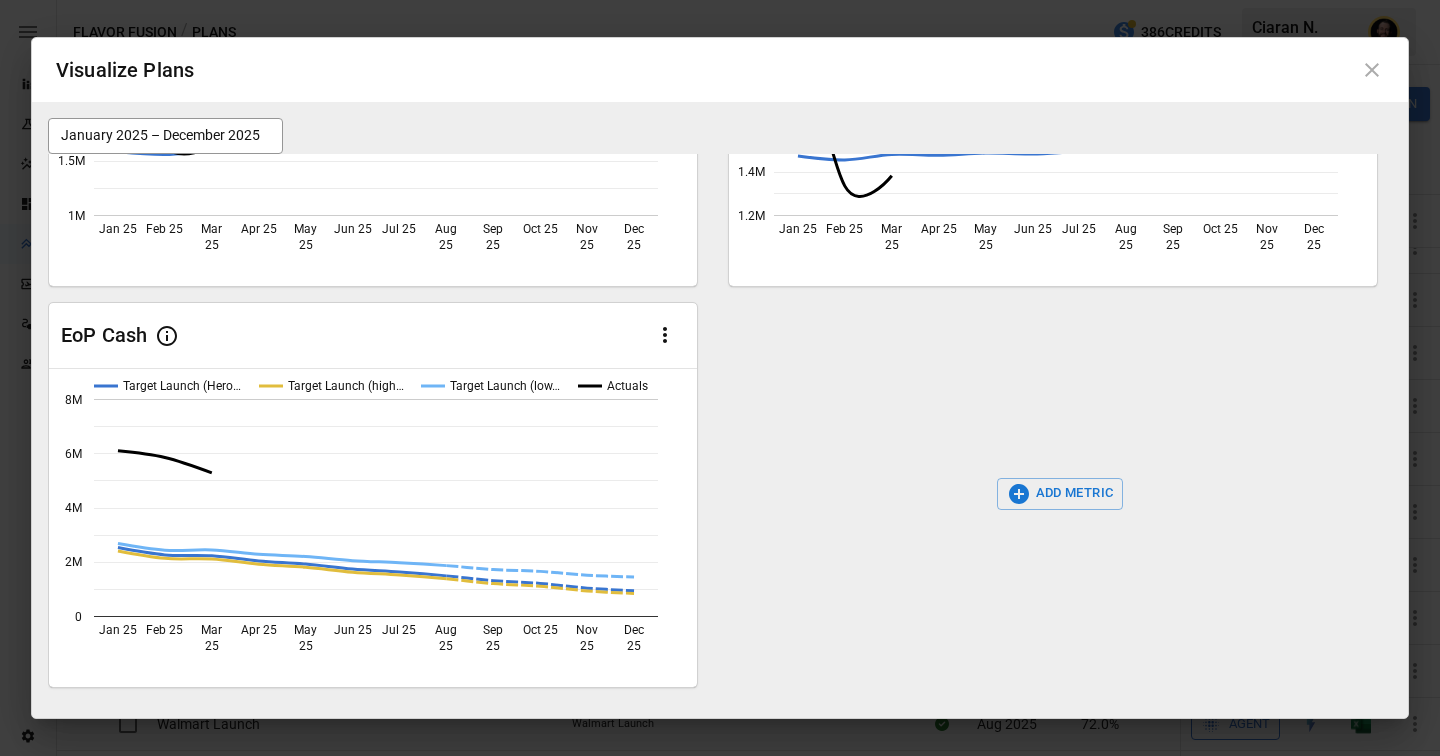 click on "ADD METRIC" at bounding box center [1060, 494] 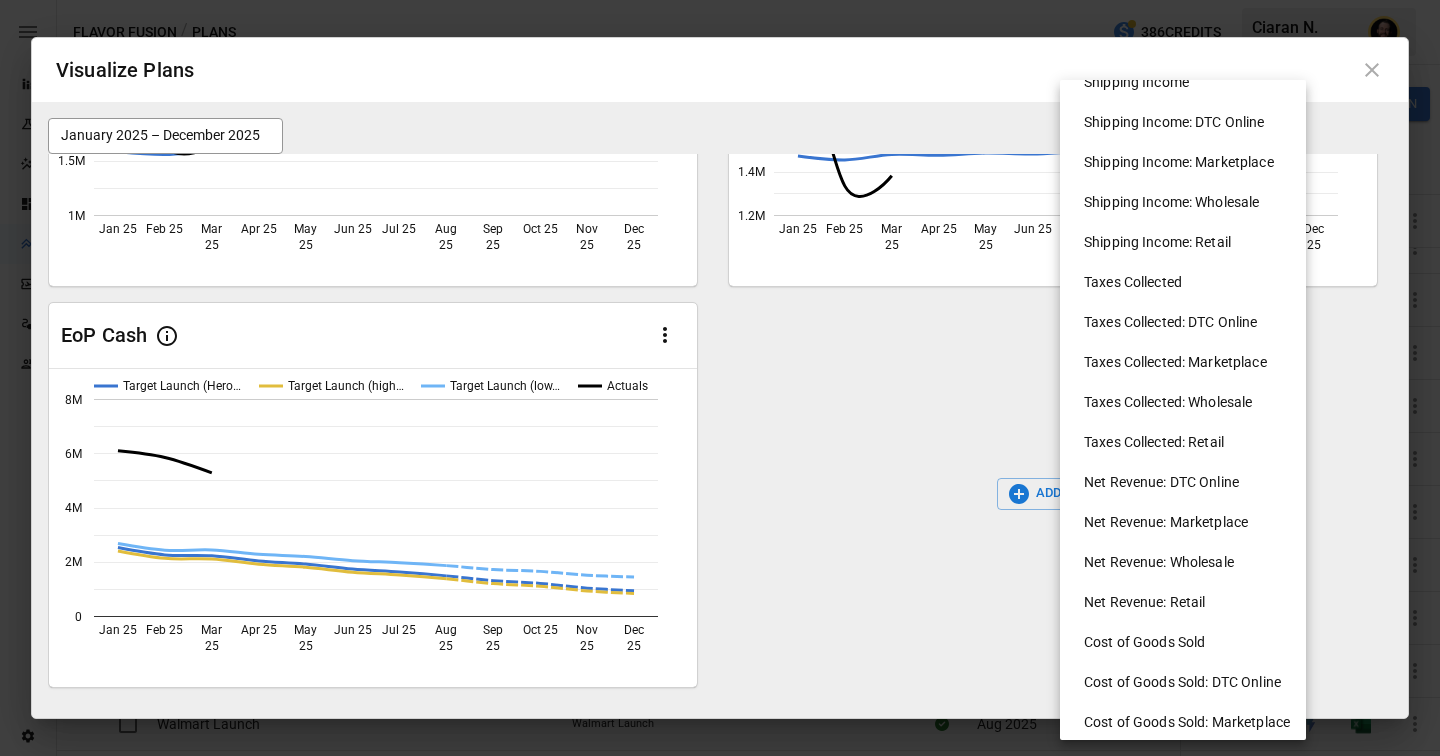 scroll, scrollTop: 665, scrollLeft: 0, axis: vertical 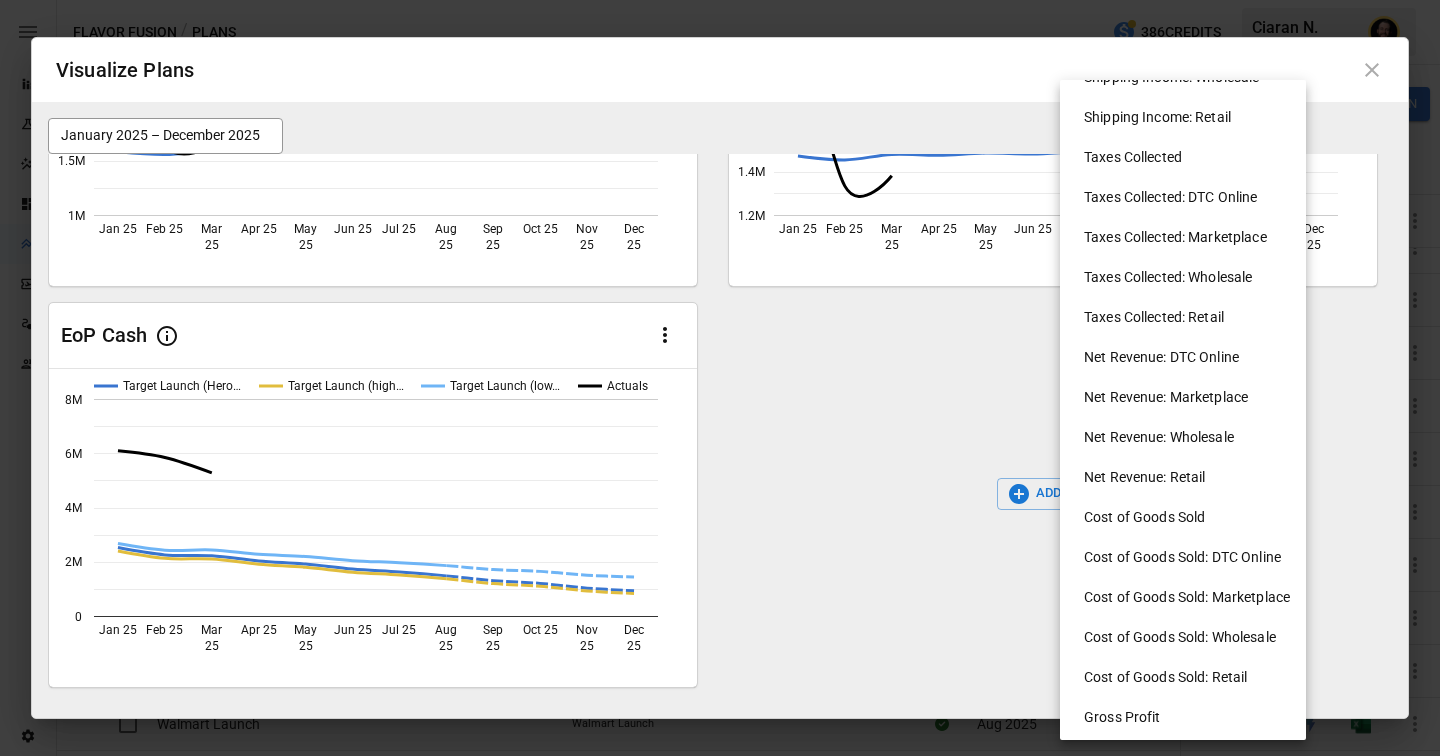 click on "Cost of Goods Sold: Wholesale" at bounding box center [1191, 637] 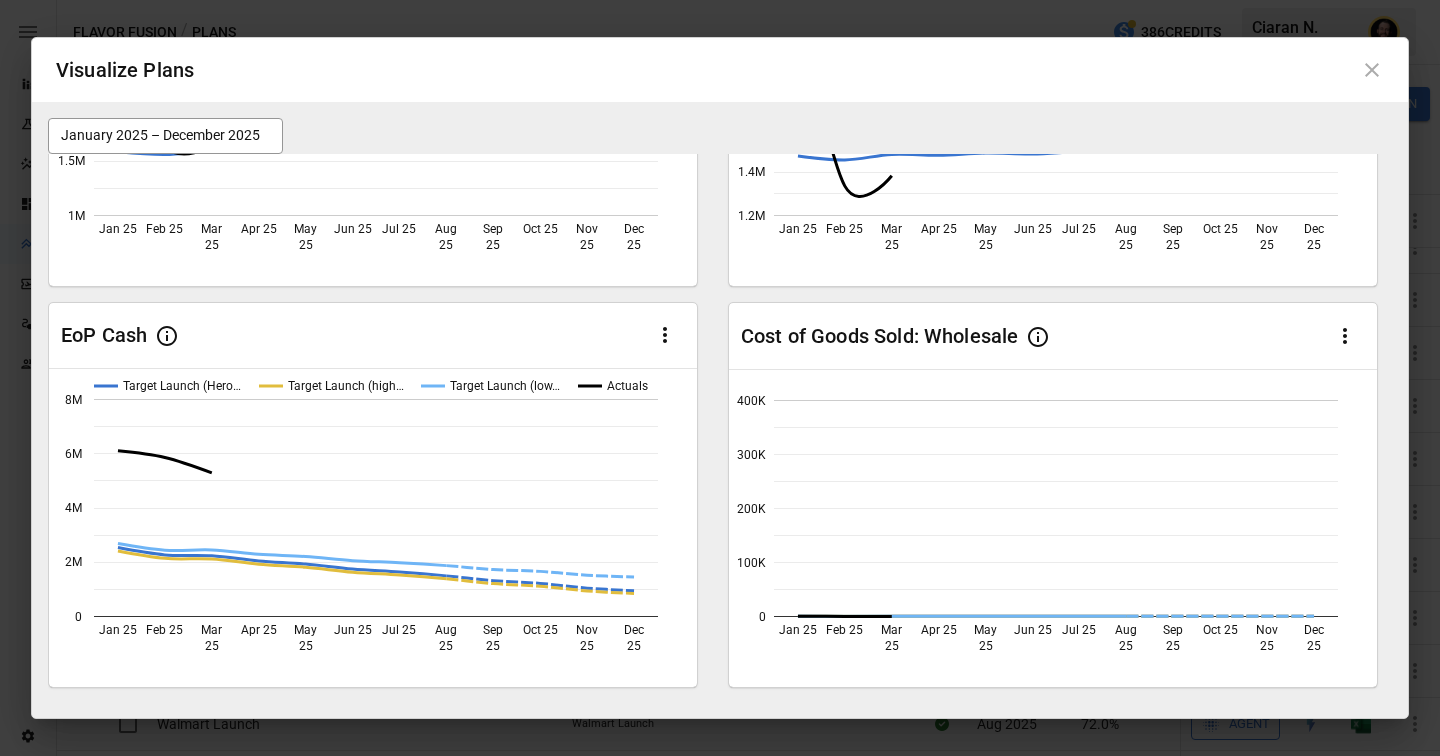 scroll, scrollTop: 669, scrollLeft: 0, axis: vertical 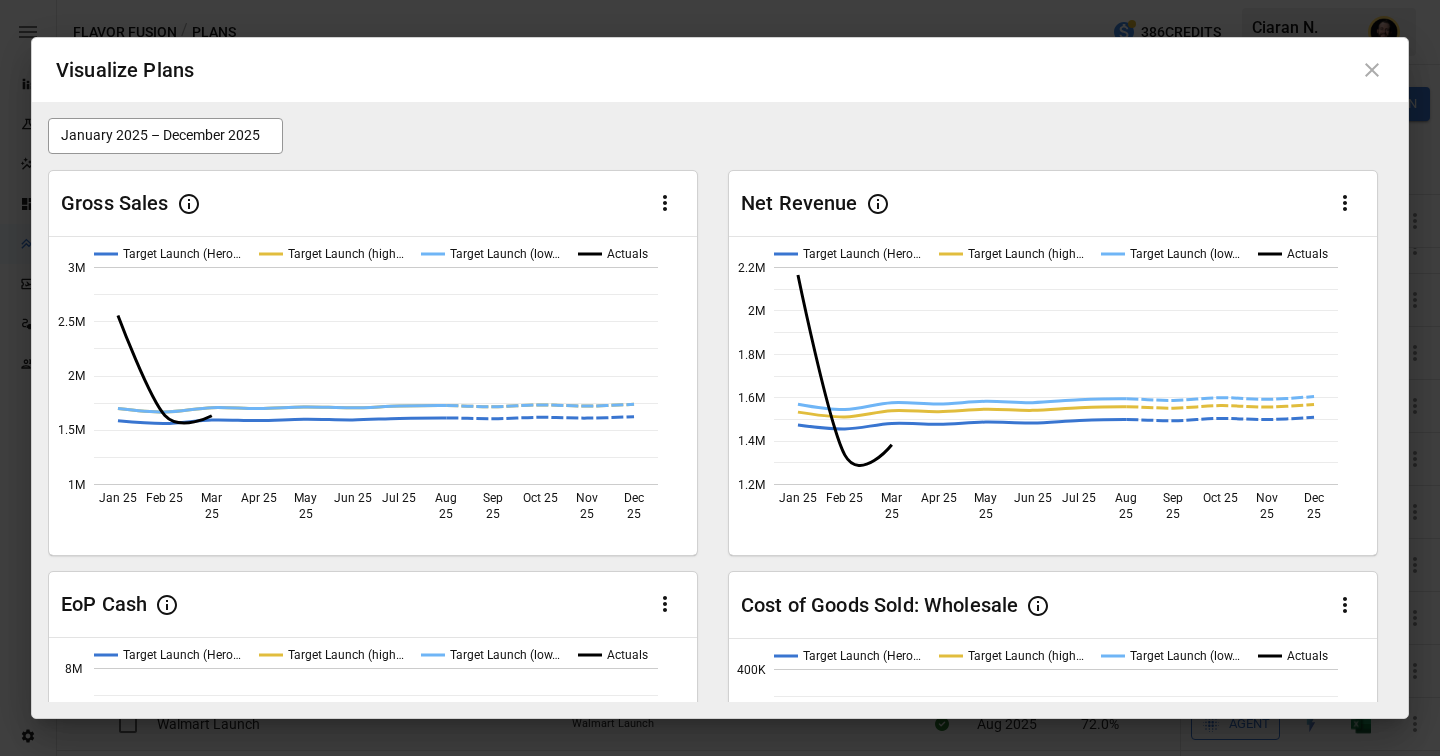 click 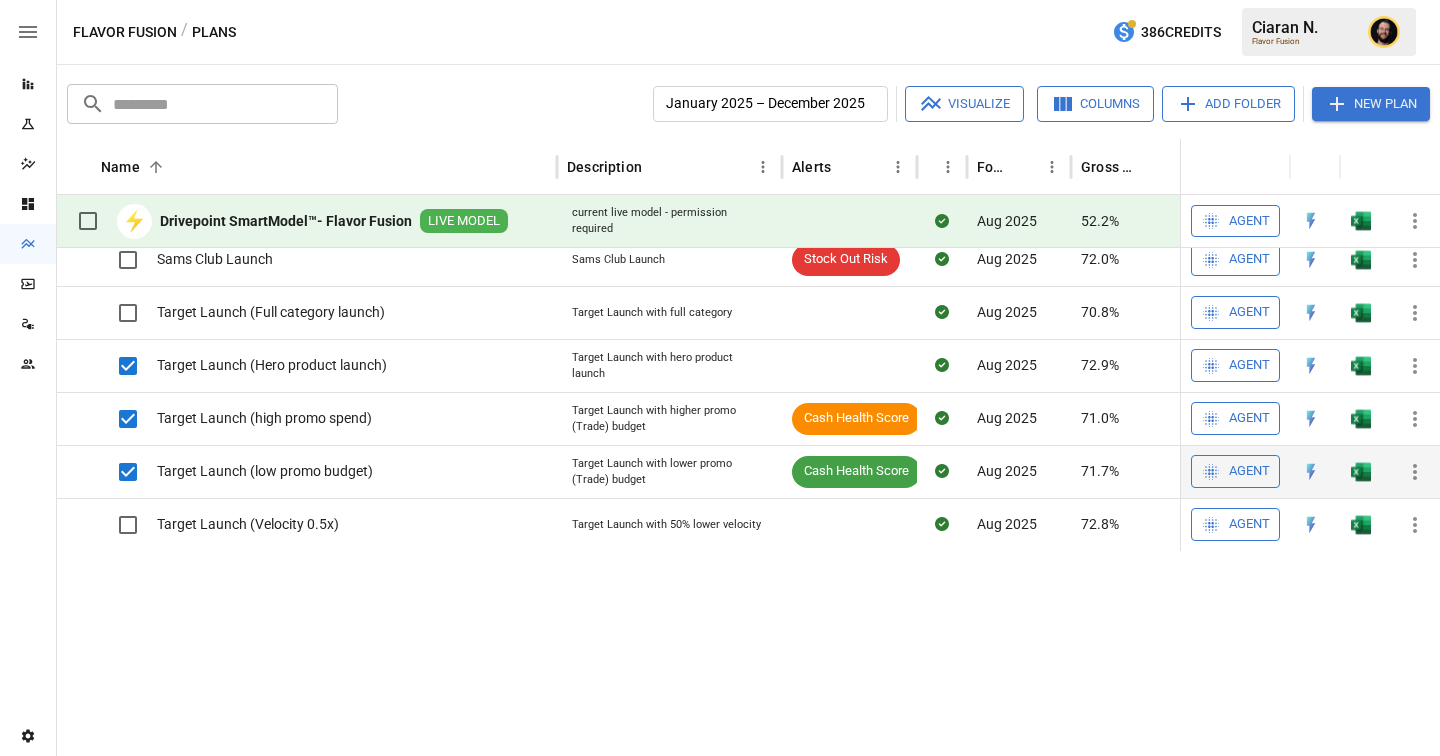 scroll, scrollTop: 597, scrollLeft: 0, axis: vertical 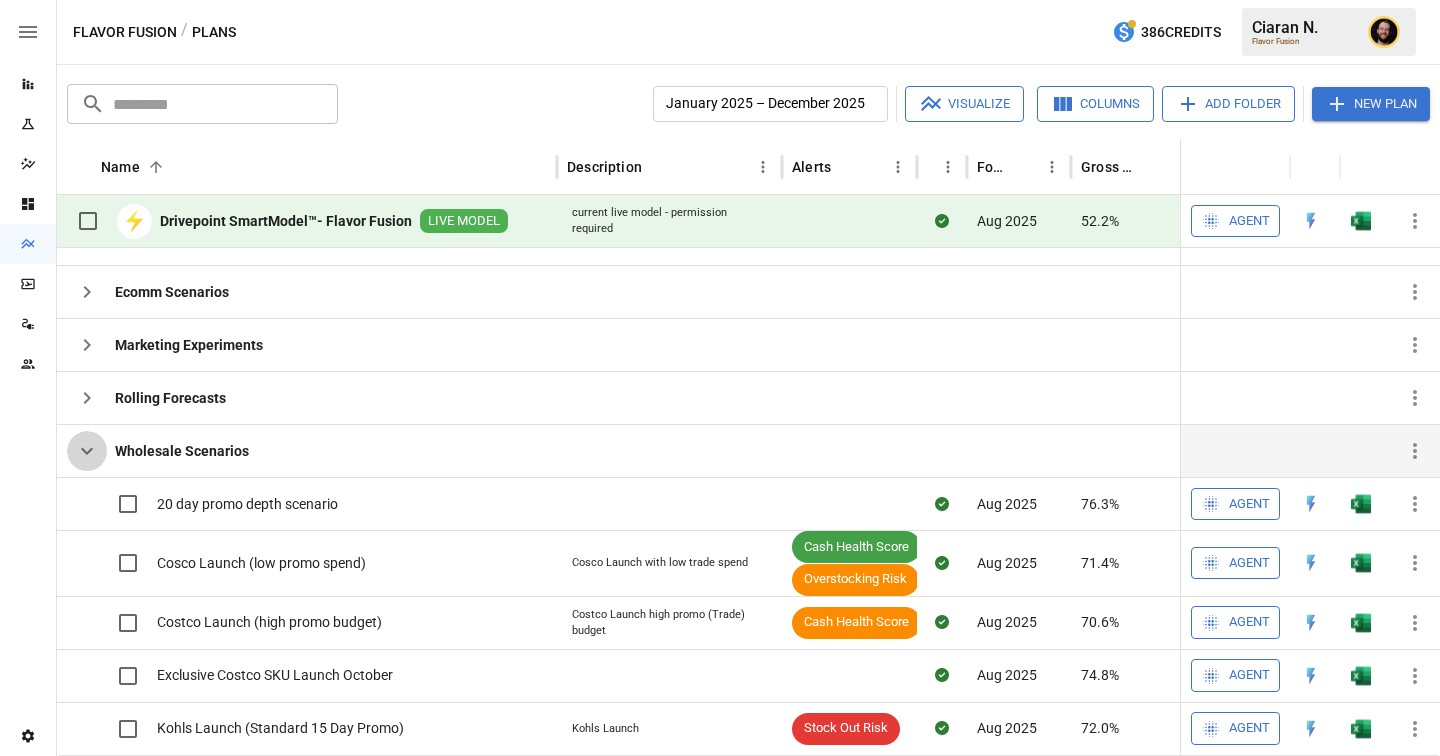 click 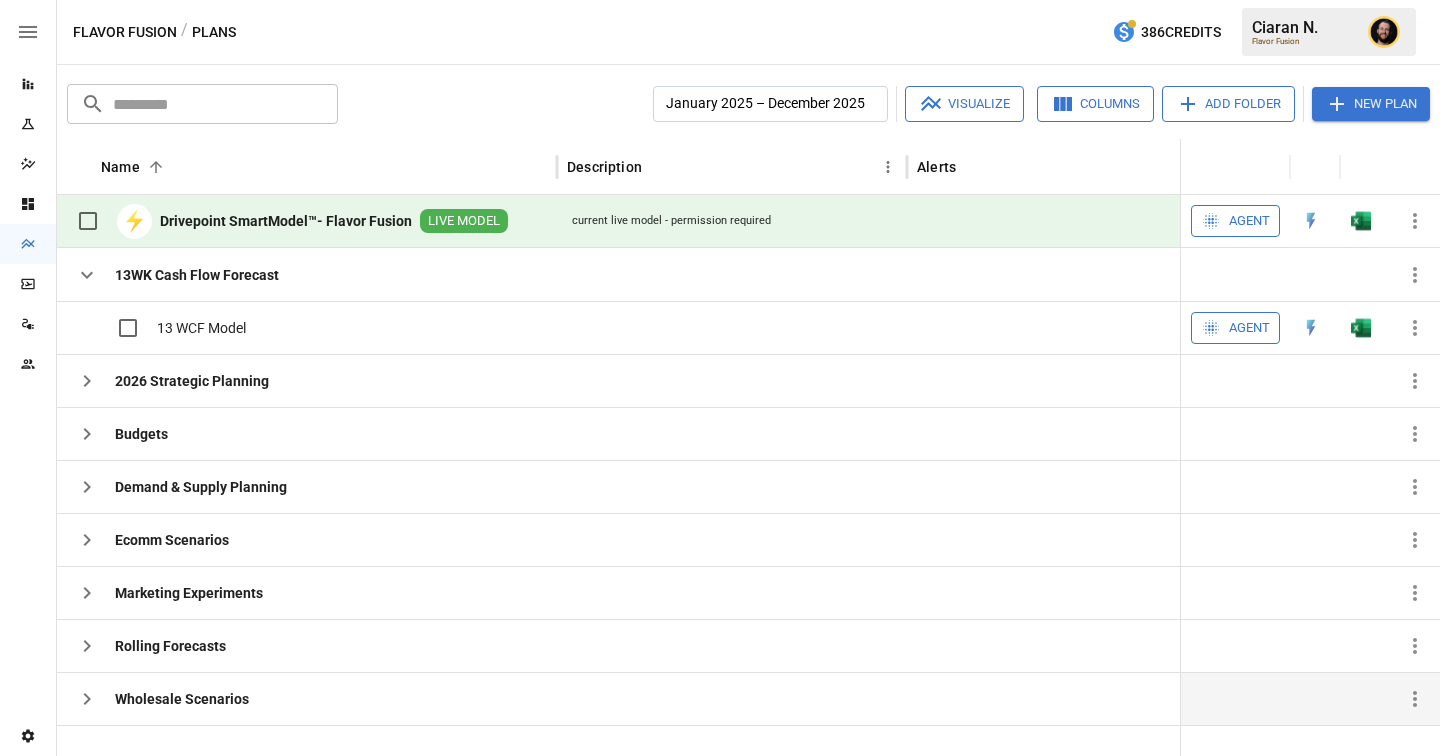 scroll, scrollTop: 0, scrollLeft: 0, axis: both 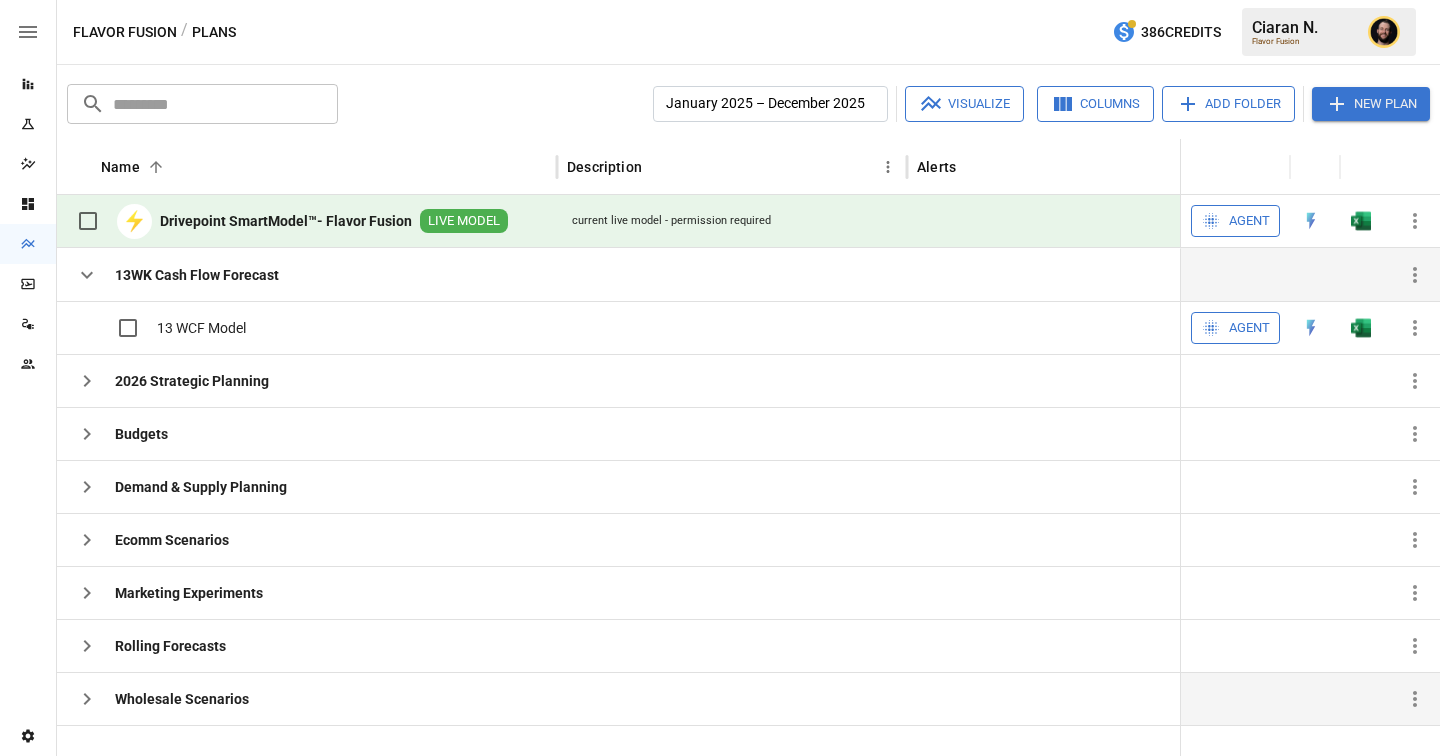 click 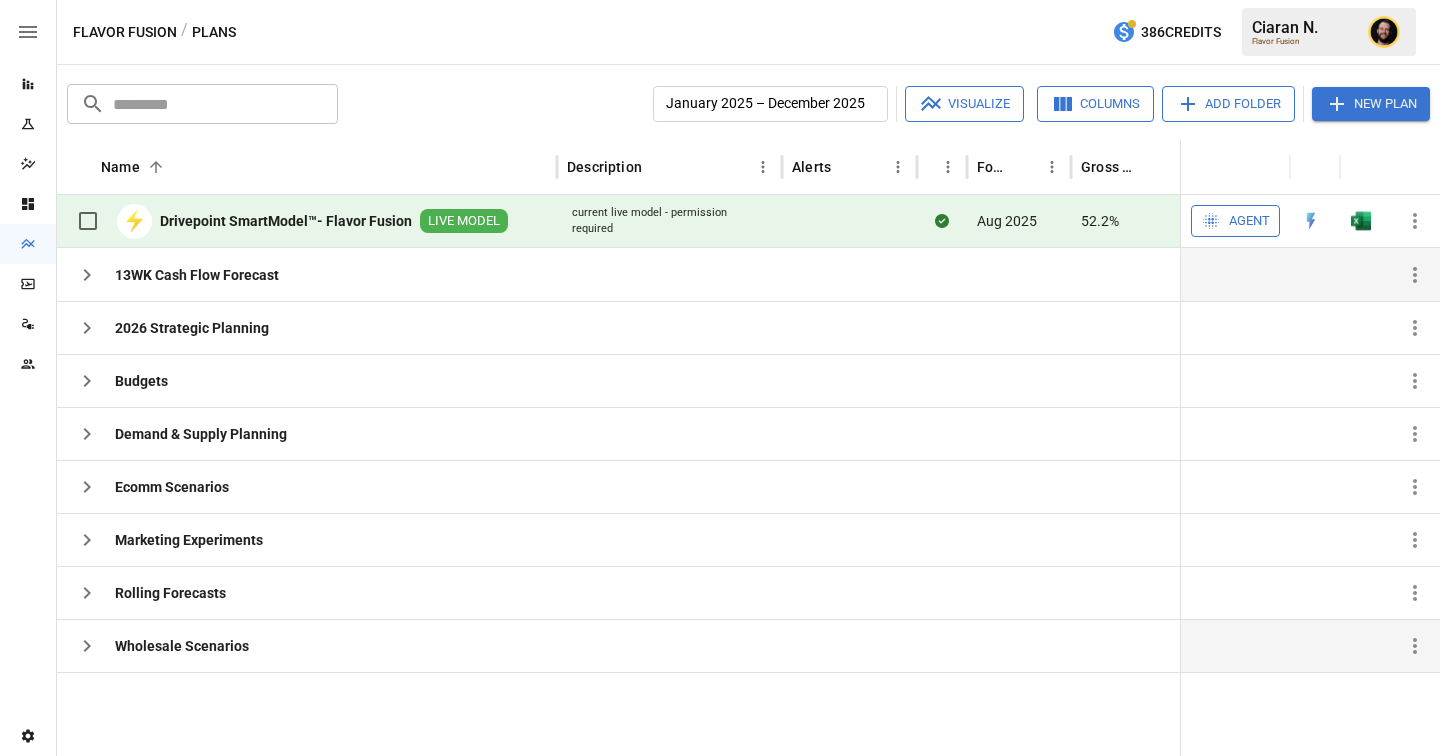 click 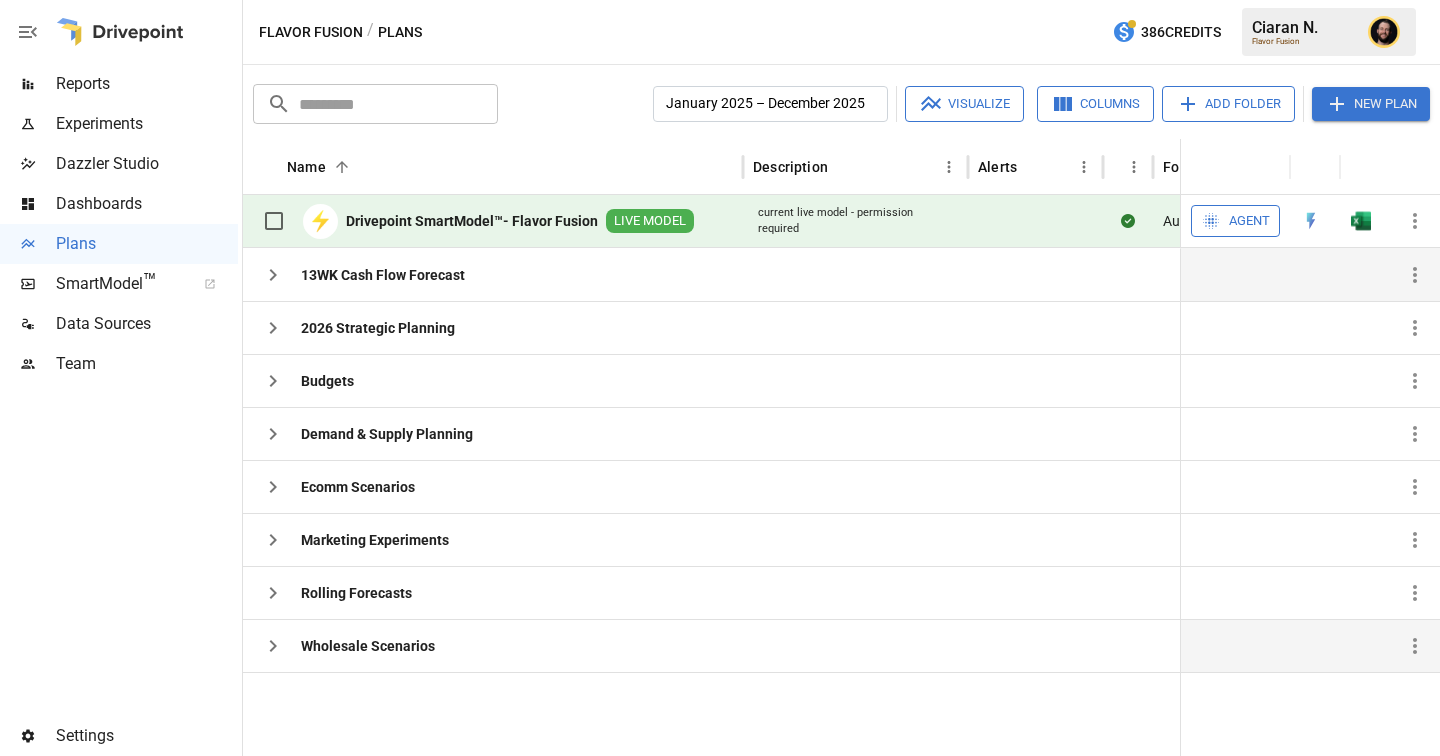 click on "Reports" at bounding box center [147, 84] 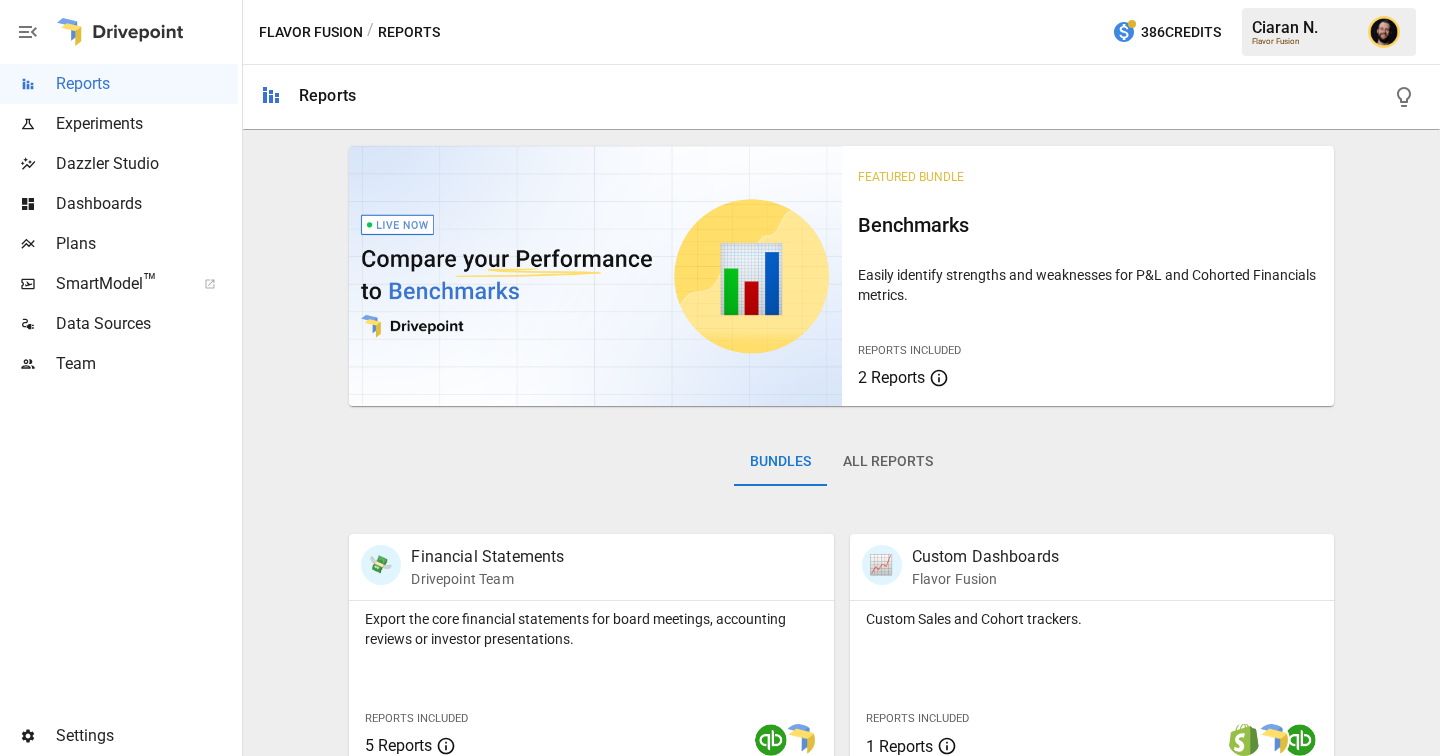 scroll, scrollTop: 348, scrollLeft: 0, axis: vertical 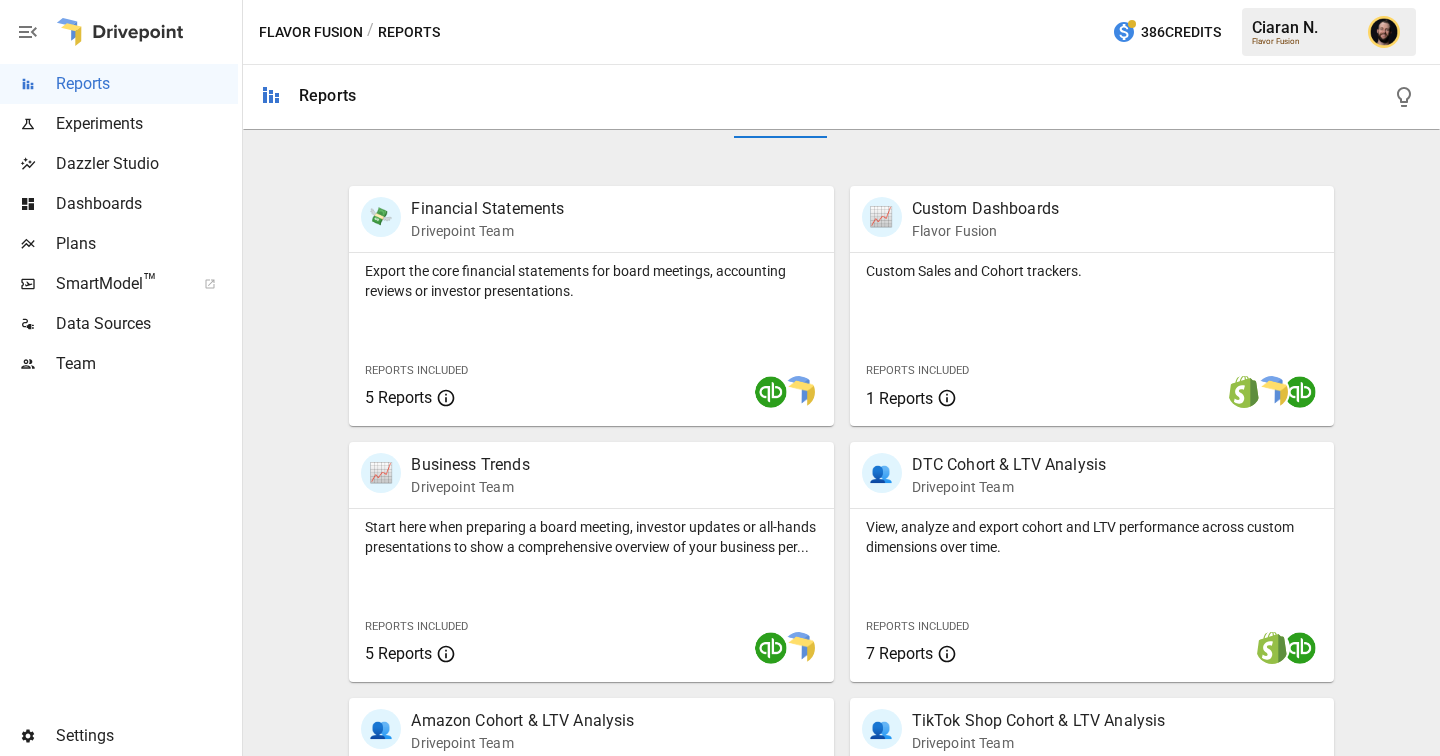 click 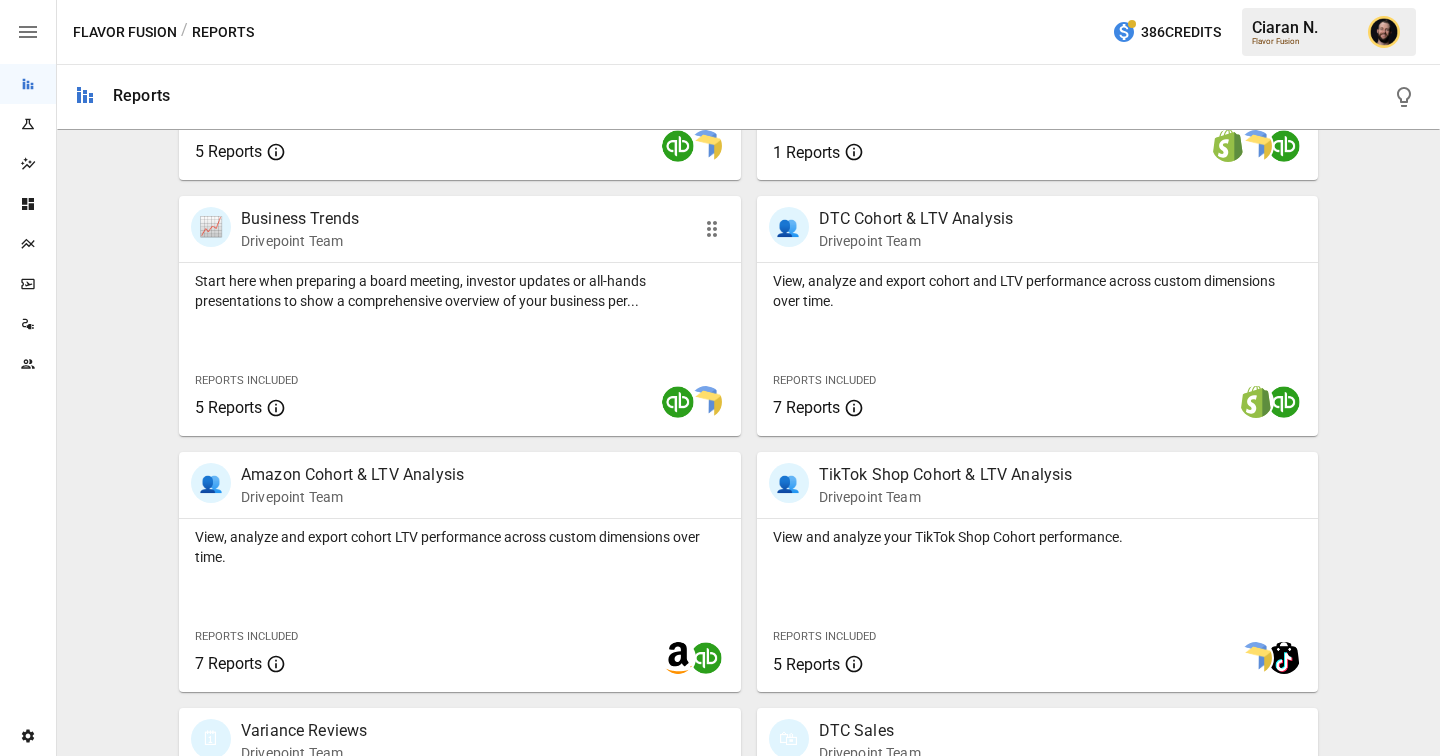scroll, scrollTop: 595, scrollLeft: 0, axis: vertical 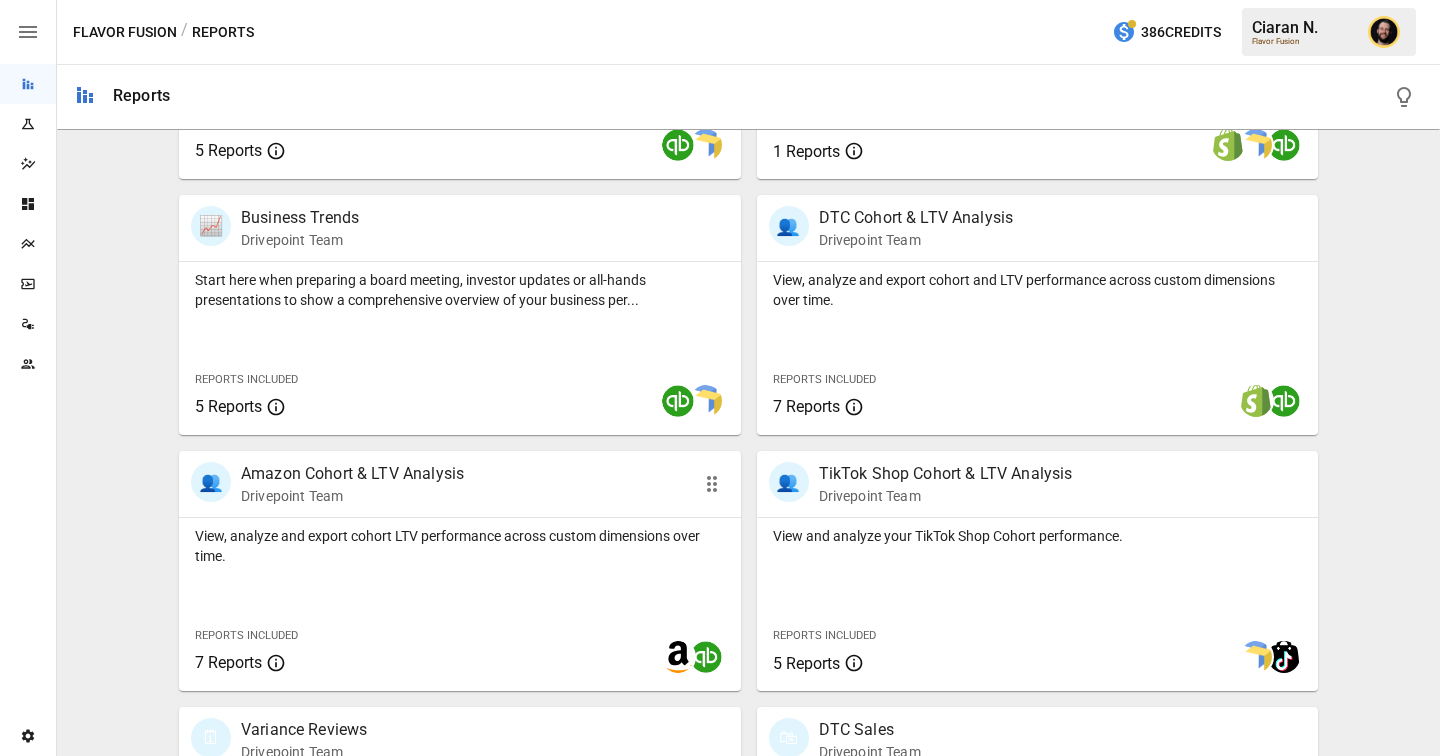 click on "View, analyze and export cohort LTV performance across custom dimensions over time." at bounding box center (460, 546) 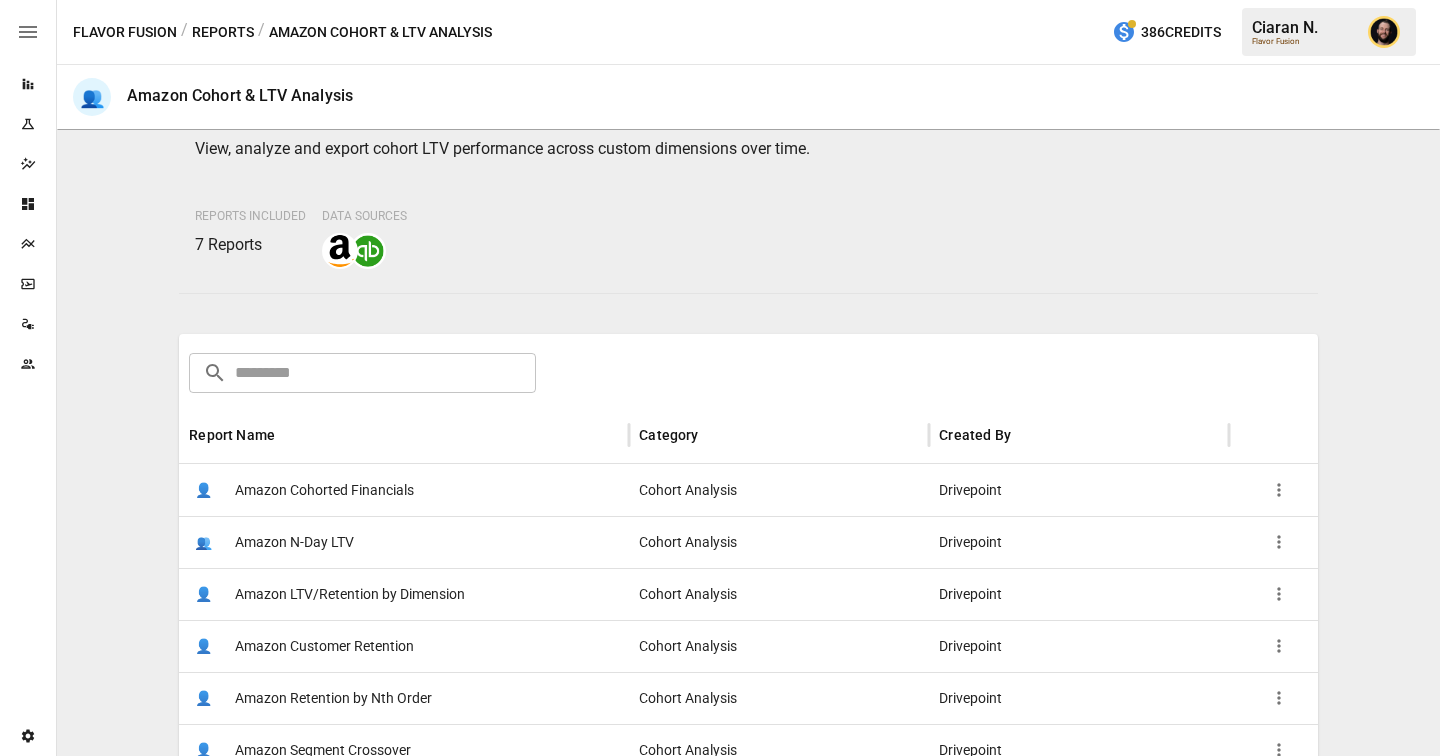 scroll, scrollTop: 202, scrollLeft: 0, axis: vertical 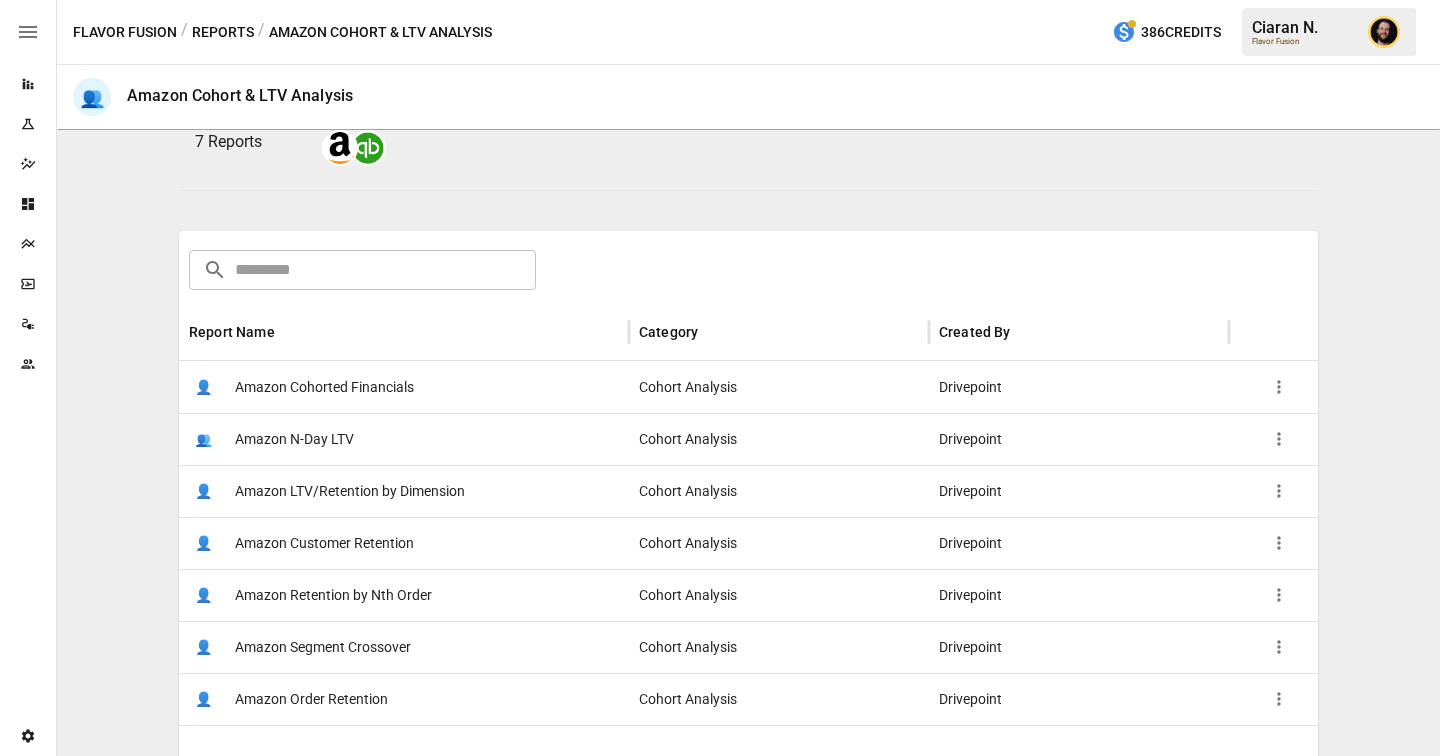 click on "Amazon Cohorted Financials" at bounding box center [324, 387] 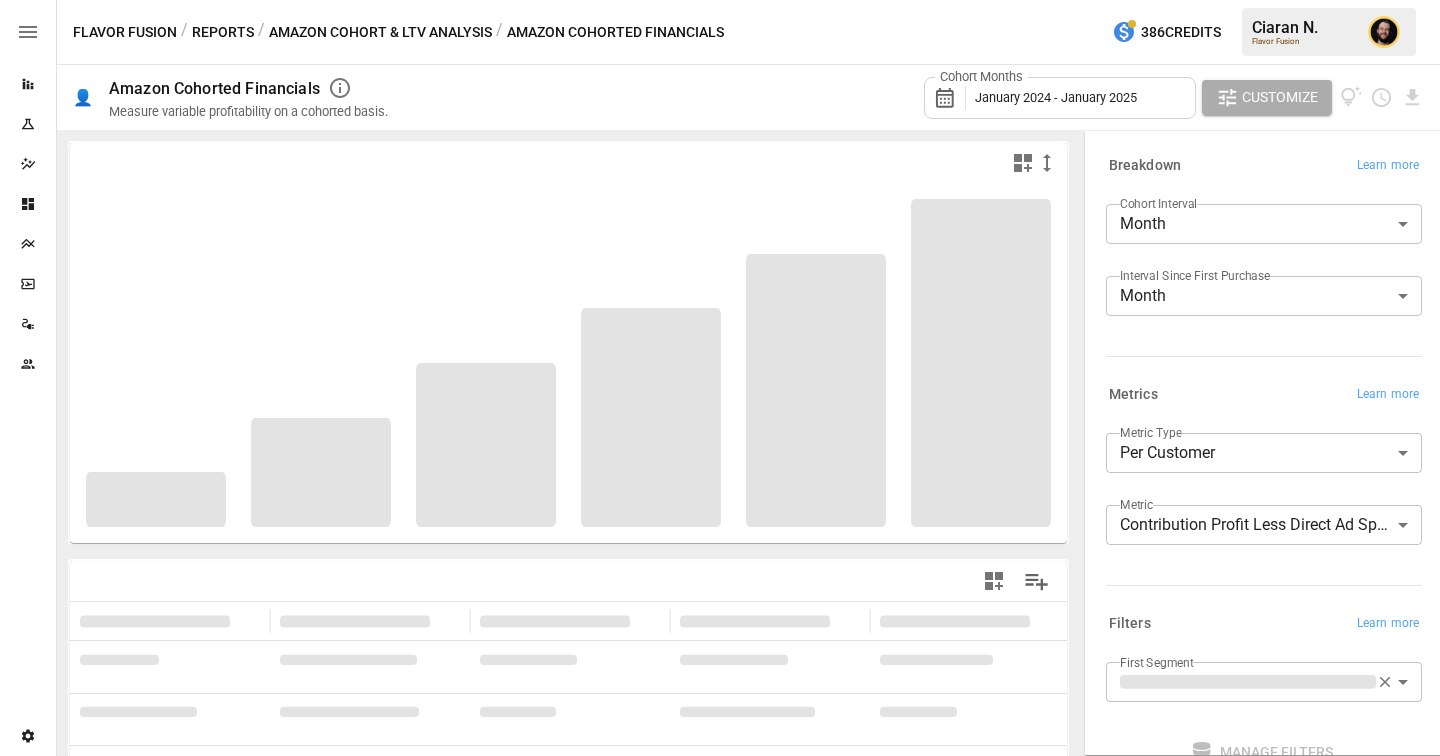 scroll, scrollTop: 129, scrollLeft: 0, axis: vertical 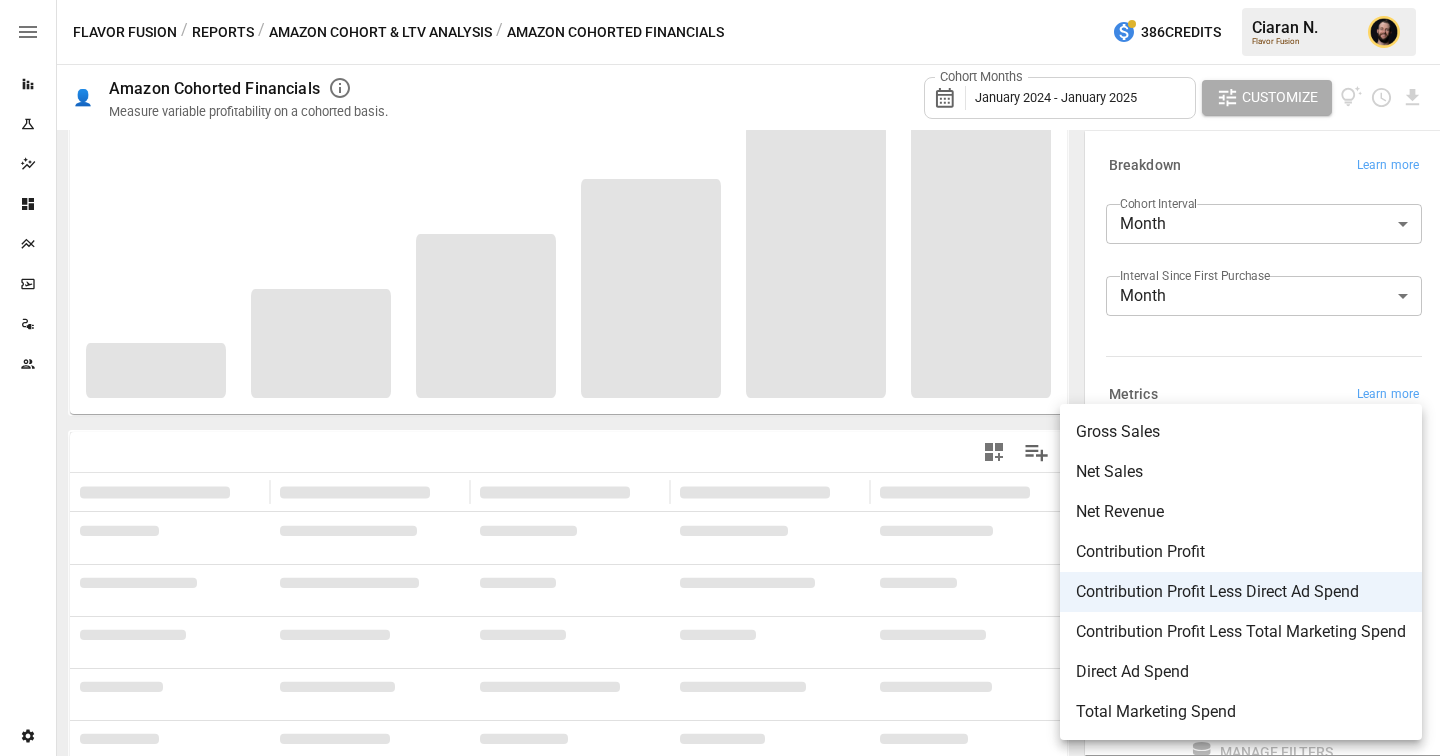 click on "Cohort Months [MONTH] [YEAR] - [MONTH] [YEAR]" at bounding box center (720, 0) 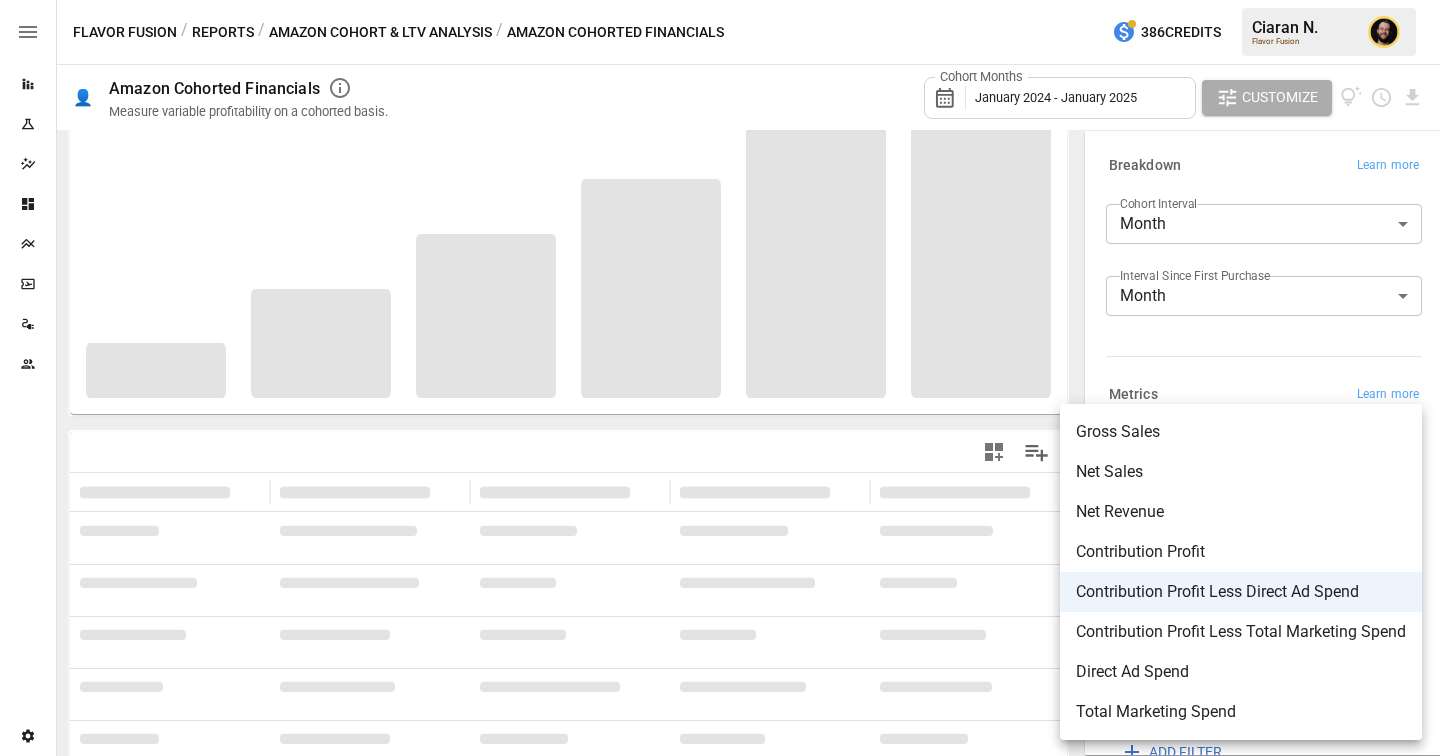 click at bounding box center (720, 378) 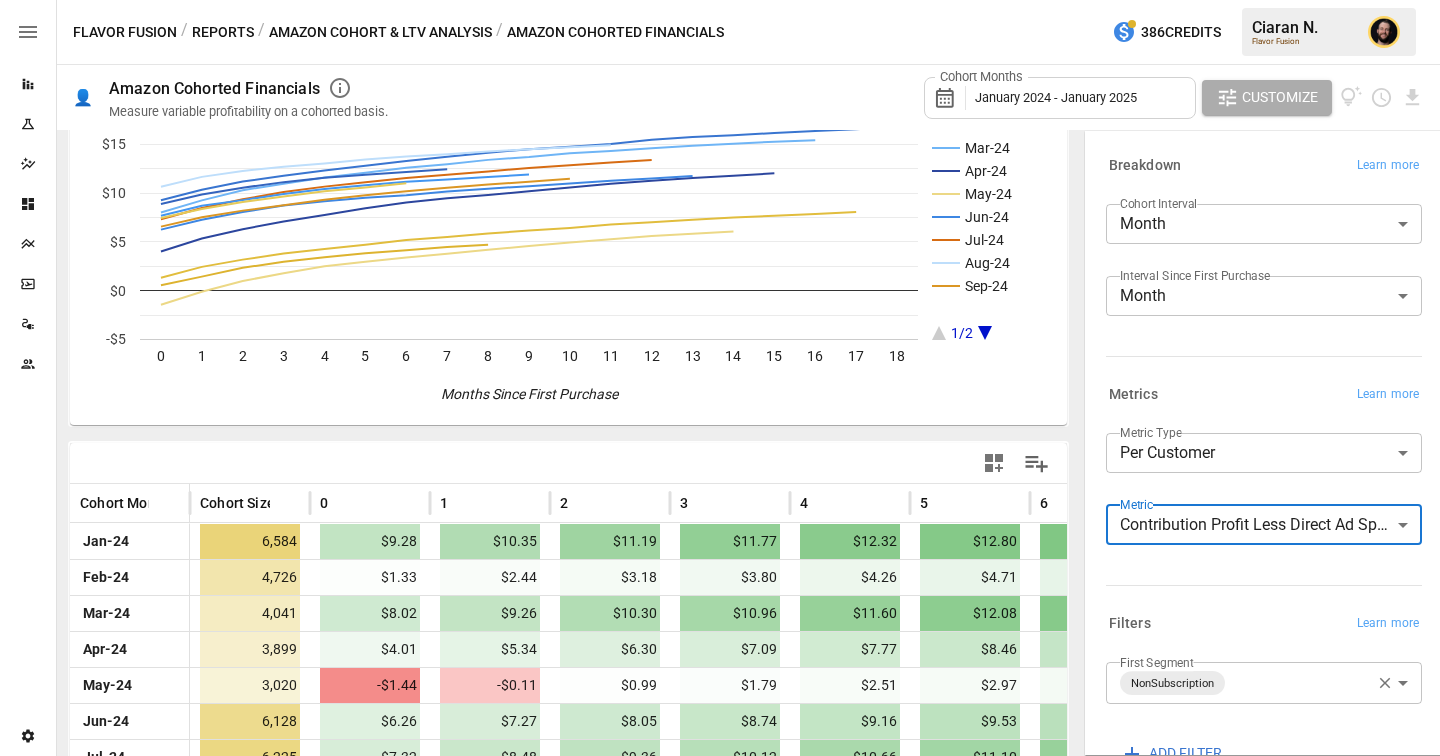 scroll, scrollTop: 316, scrollLeft: 0, axis: vertical 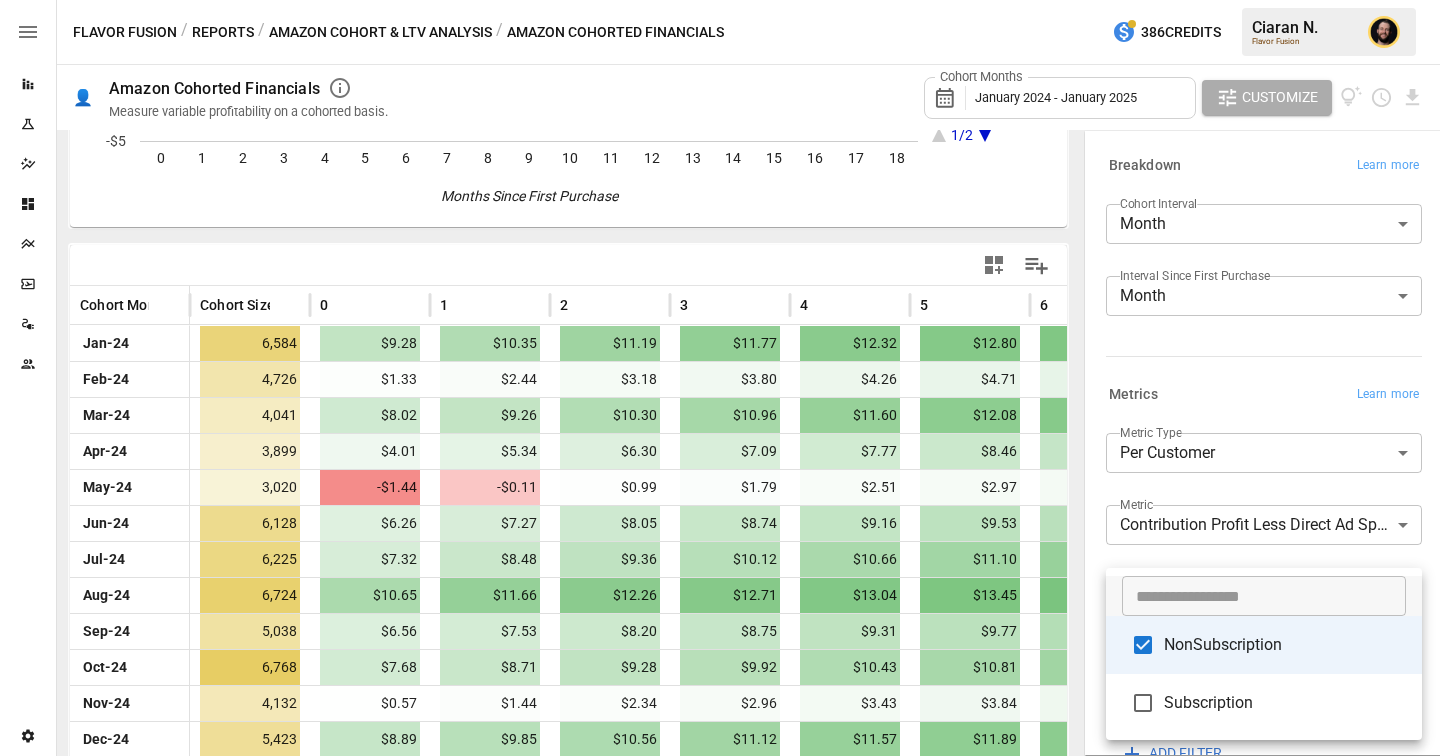 click on "Reports Experiments Dazzler Studio Dashboards Plans SmartModel ™ Data Sources Team Settings Flavor Fusion / Reports / Amazon Cohort & LTV Analysis / Amazon Cohorted Financials 386  Credits [NAME] [LAST]. Flavor Fusion 👤 Amazon Cohorted Financials Measure variable profitability on a cohorted basis. Cohort Months January 2024 - January 2025 Customize Jan-24 Feb-24 Mar-24 Apr-24 May-24 Jun-24 Jul-24 Aug-24 Sep-24 1/2 0 1 2 3 4 5 6 7 8 9 10 11 12 13 14 15 16 17 18 -$5 $0 $5 $10 $15 $20 Months Since First Purchase 0/0 Cohort Month  Cohort Size   0   1   2   3   4   5   6   7   8 Jan-24 6,584 $9.28 $10.35 $11.19 $11.77 $12.32 $12.80 $13.30 $13.72 $14.14 Feb-24 4,726 $1.33 $2.44 $3.18 $3.80 $4.26 $4.71 $5.19 $5.51 $5.85 Mar-24 4,041 $8.02 $9.26 $10.30 $10.96 $11.60 $12.08 $12.59 $12.96 $13.40 Apr-24 3,899 $4.01 $5.34 $6.30 $7.09 $7.77 $8.46 $9.04 $9.47 $9.80 May-24 3,020 -$1.44 -$0.11 $0.99 $1.79 $2.51 $2.97 $3.40 $3.78 $4.19 Jun-24 6,128 $6.26 $7.27 $8.05 $8.74 $9.16 $9.53 $9.78 $10.16 $10.45 Jul-24 6,225 $7.32" at bounding box center [720, 0] 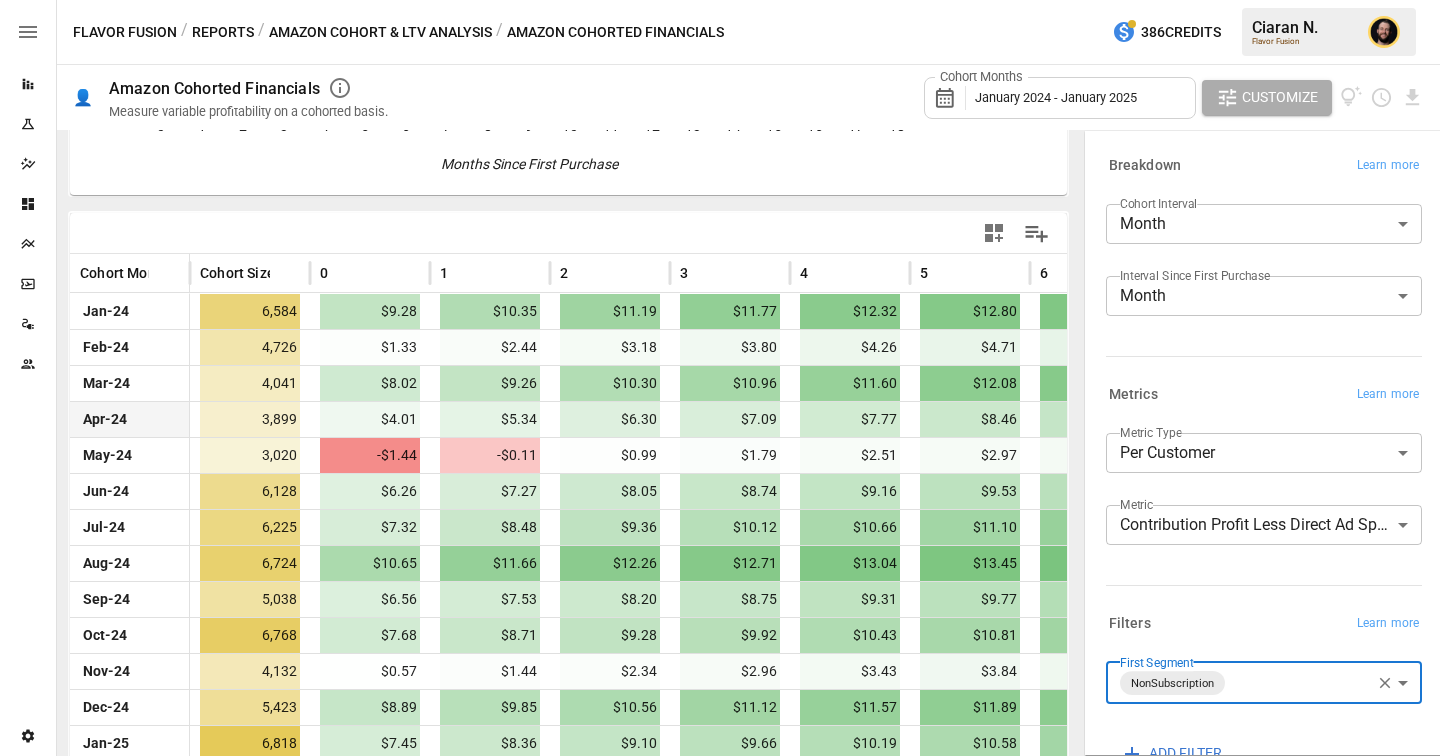 scroll, scrollTop: 366, scrollLeft: 0, axis: vertical 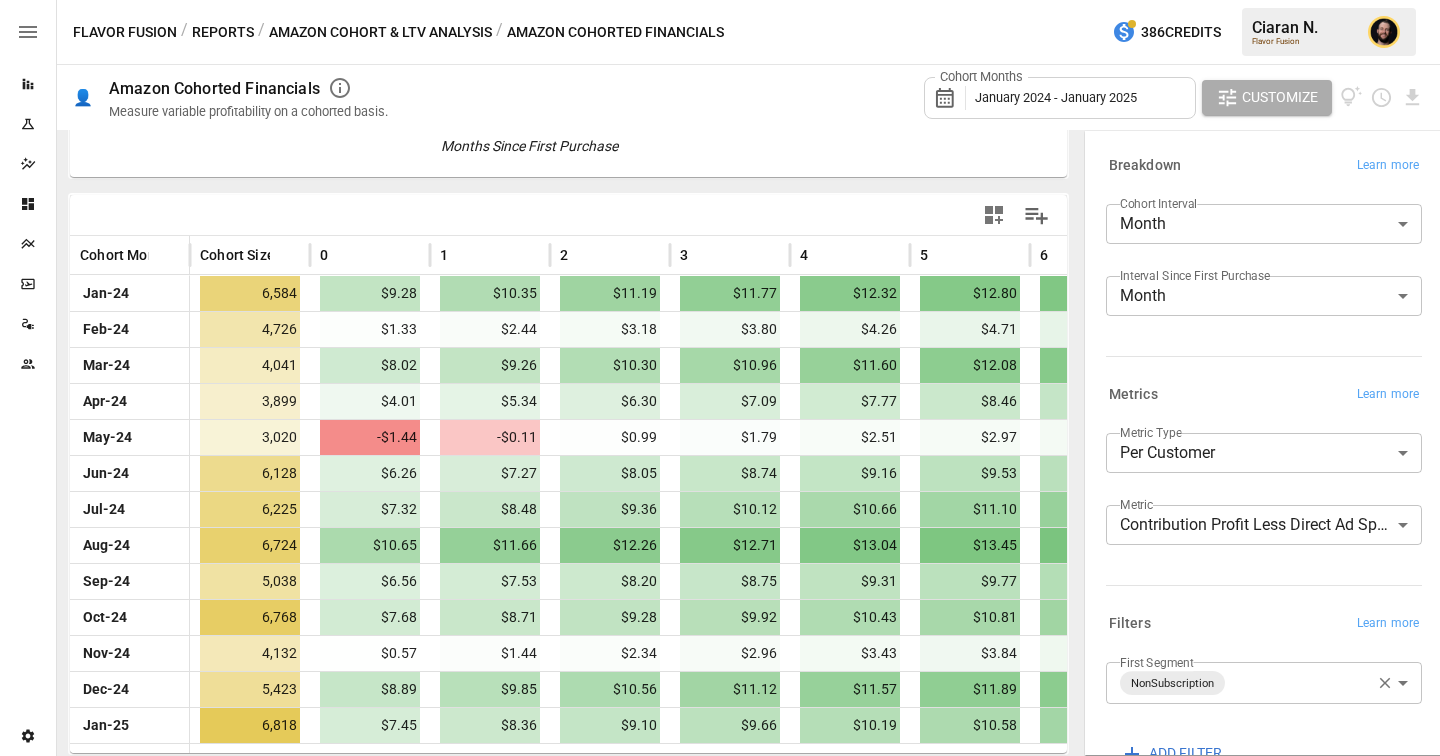 click on "Amazon Cohort & LTV Analysis" at bounding box center (380, 32) 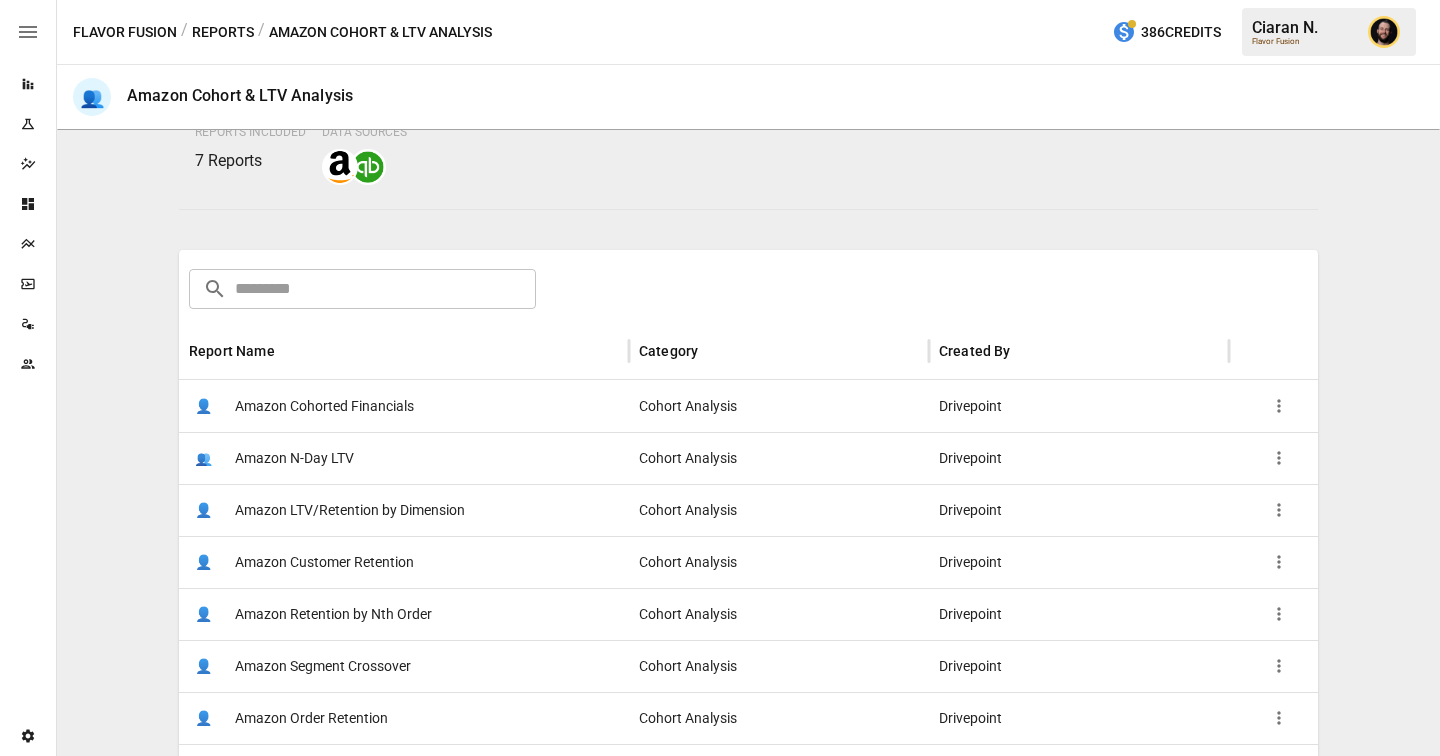 scroll, scrollTop: 268, scrollLeft: 0, axis: vertical 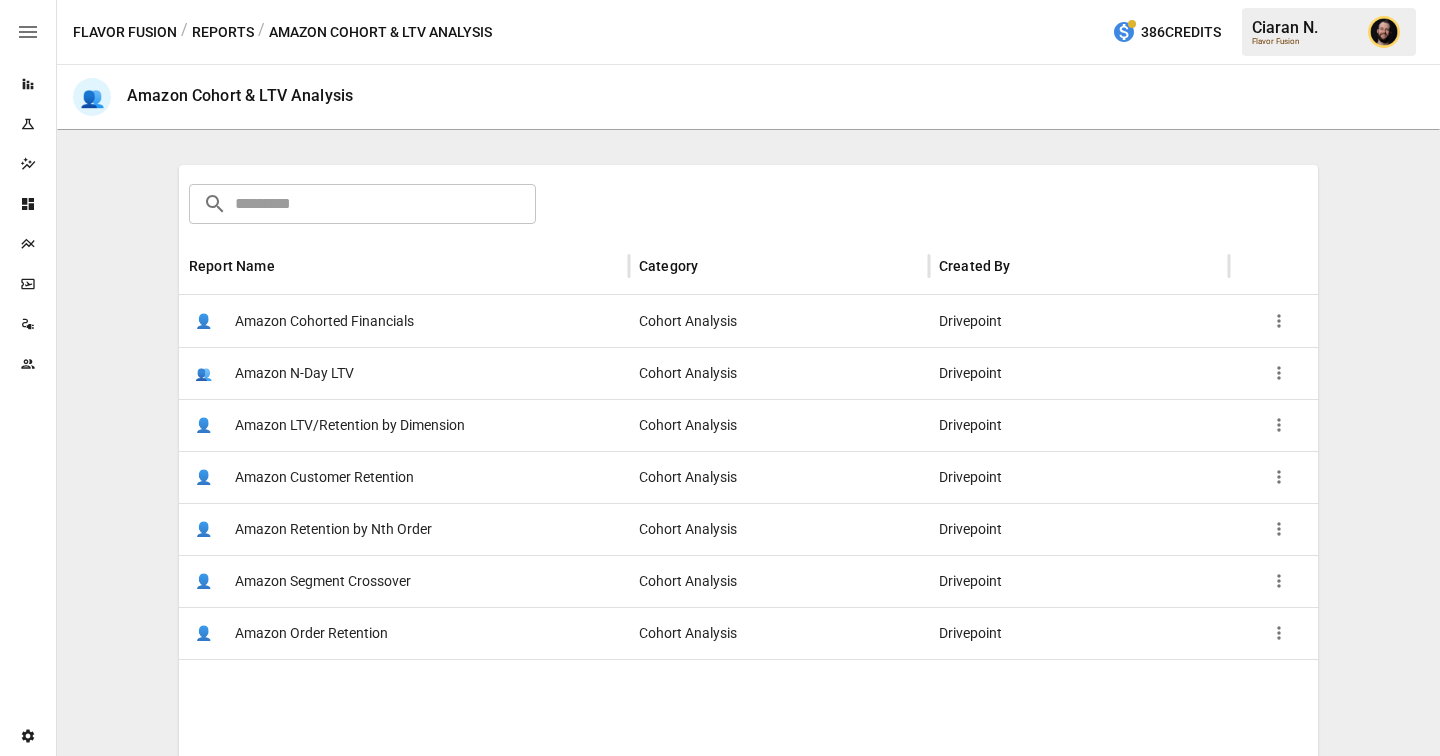click on "Amazon LTV/Retention by Dimension" at bounding box center [350, 425] 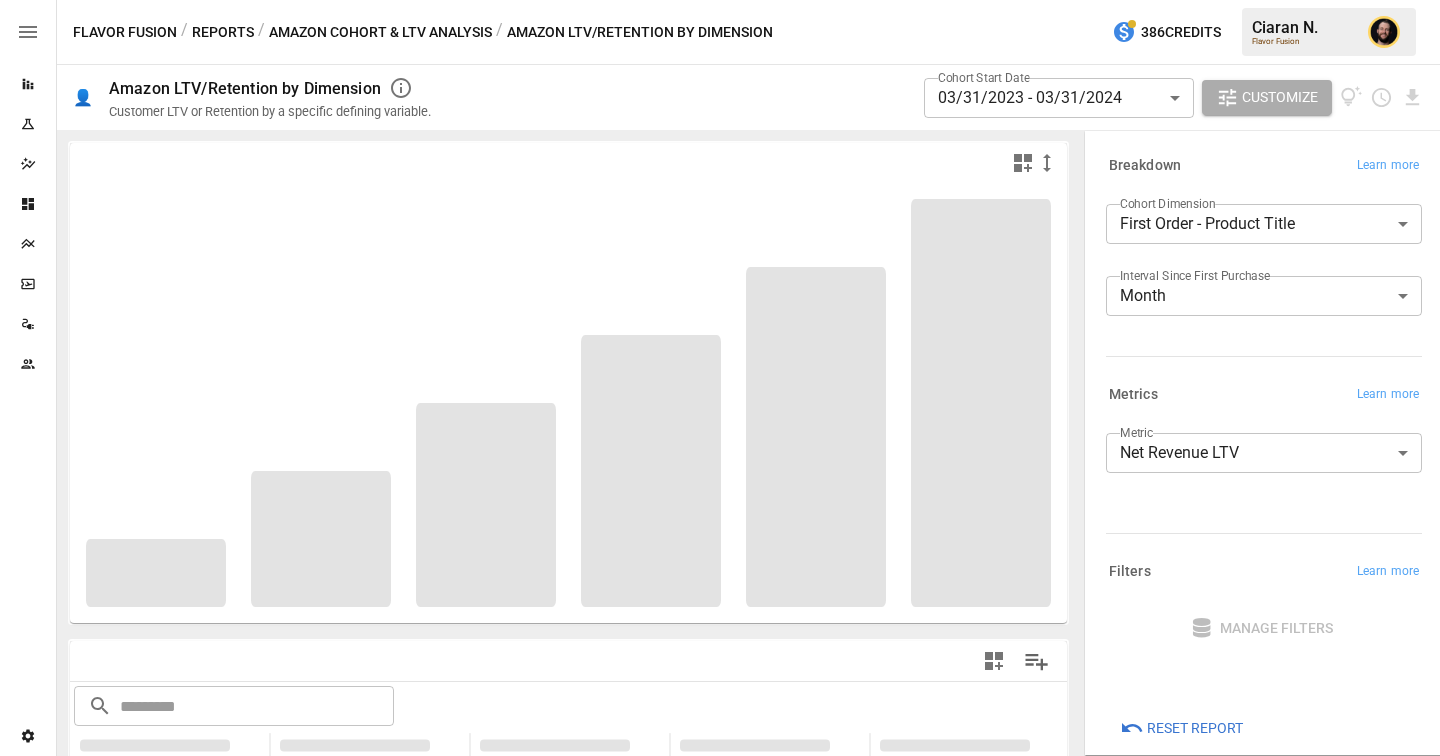 click on "**********" at bounding box center [720, 0] 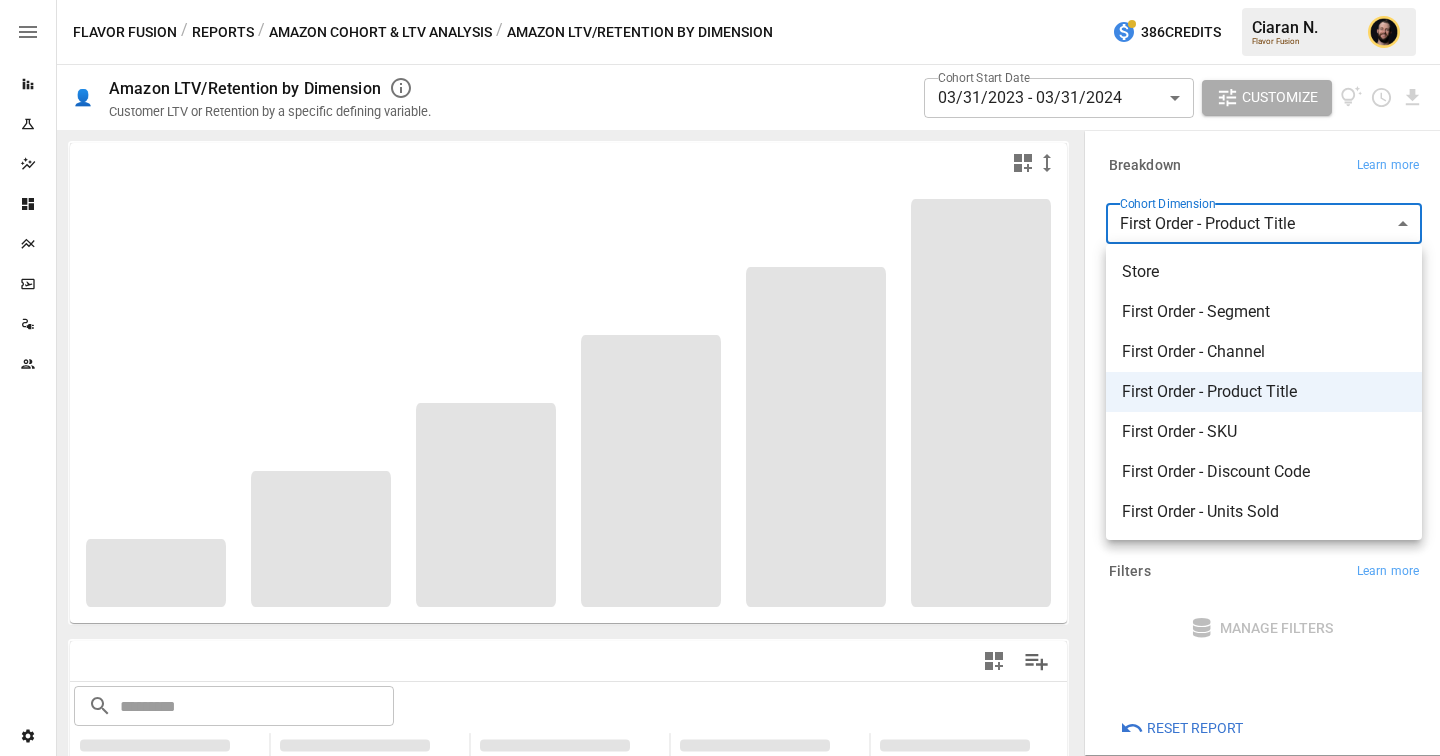 click at bounding box center (720, 378) 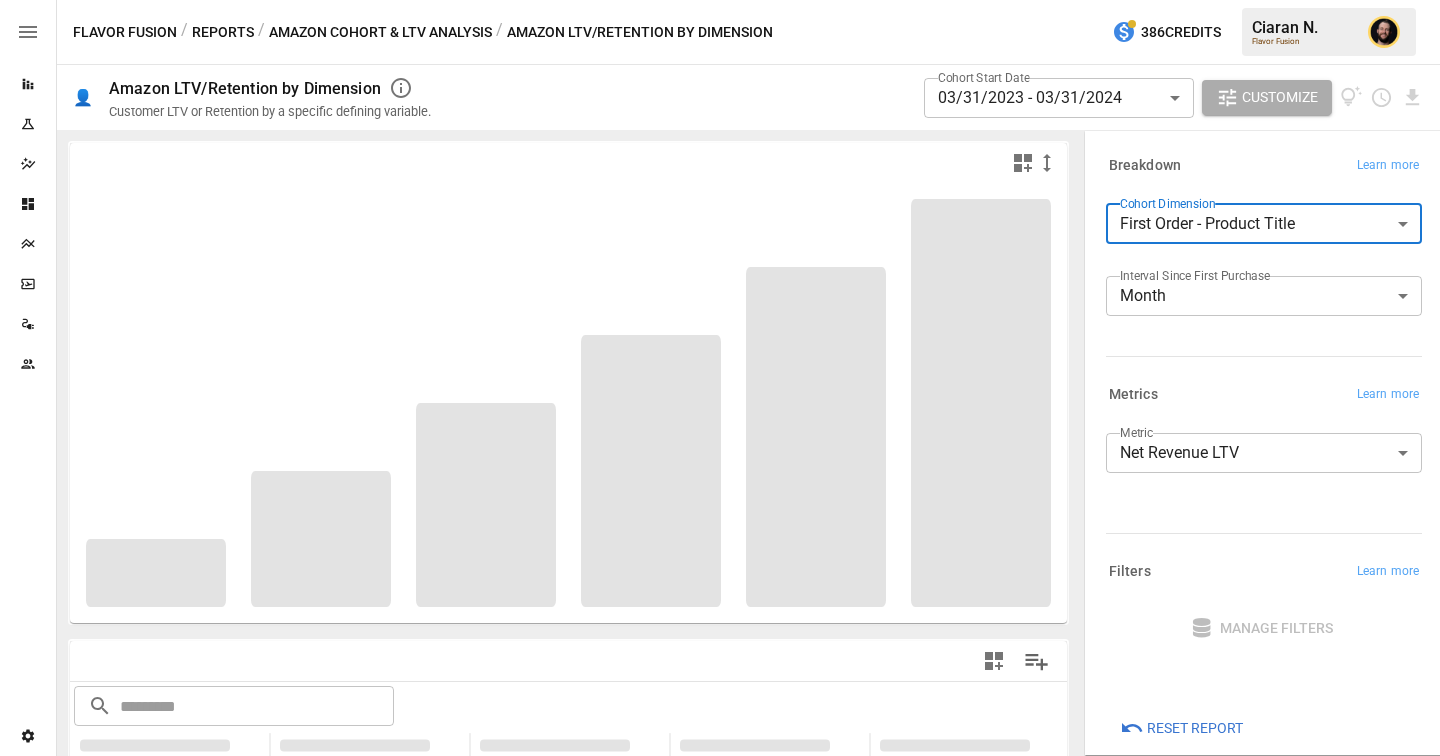 click on "**********" at bounding box center (720, 0) 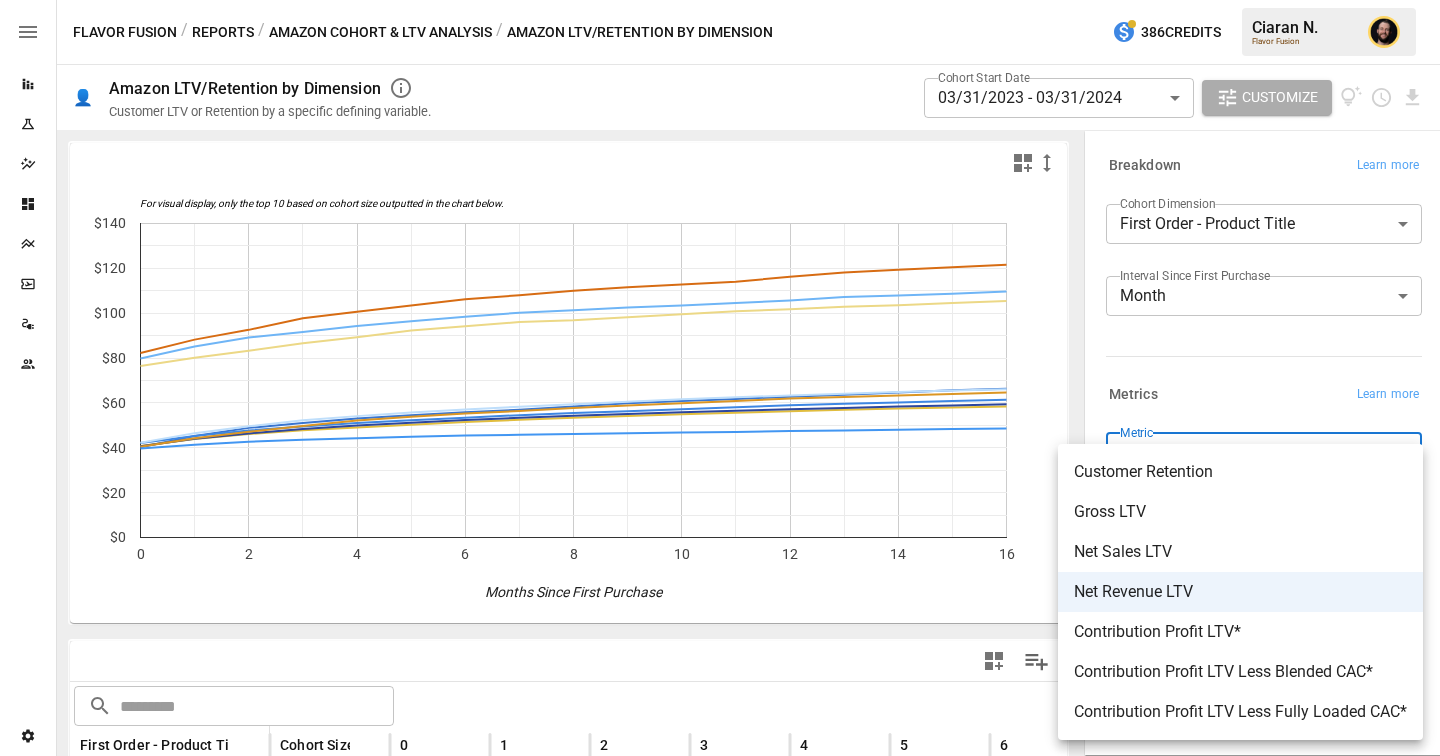click on "Contribution Profit LTV Less Blended CAC*" at bounding box center [1240, 672] 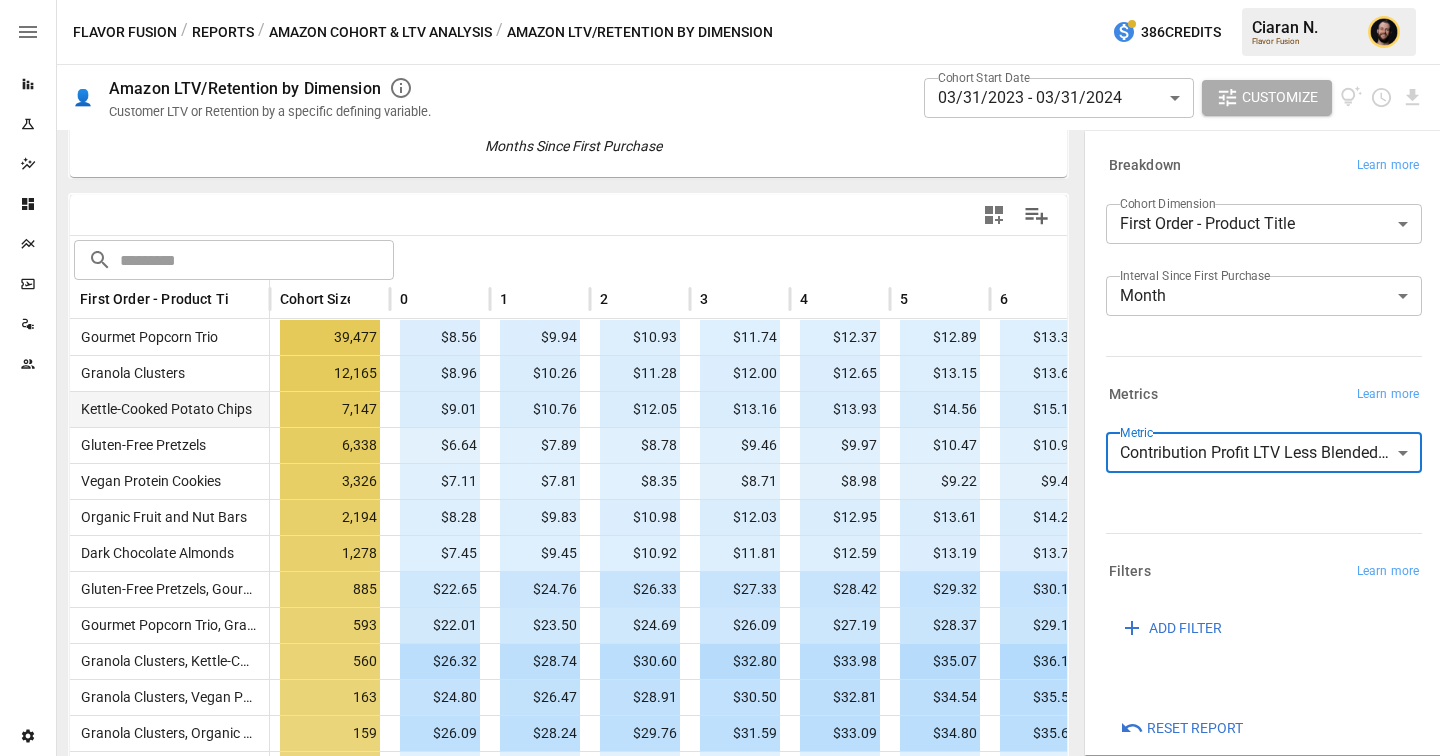 scroll, scrollTop: 448, scrollLeft: 0, axis: vertical 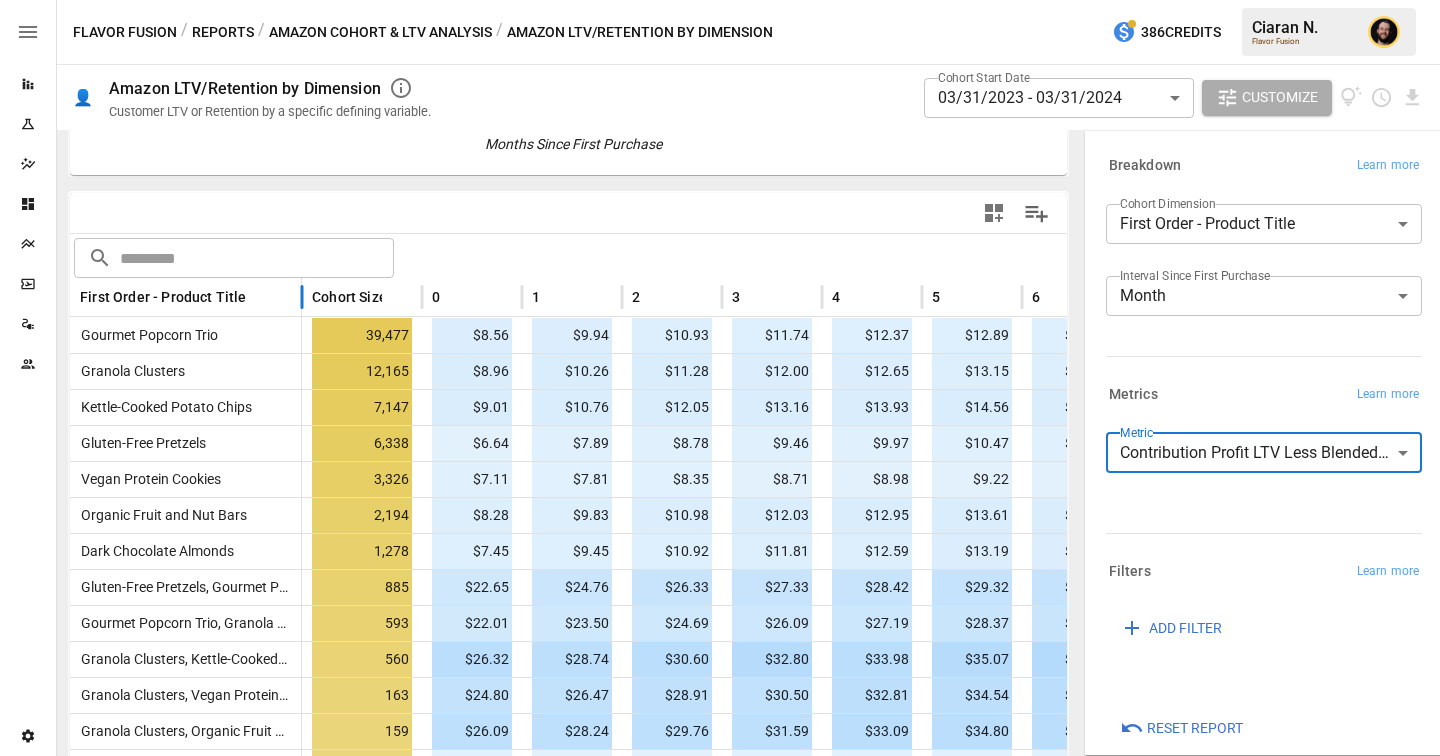 drag, startPoint x: 268, startPoint y: 295, endPoint x: 300, endPoint y: 296, distance: 32.01562 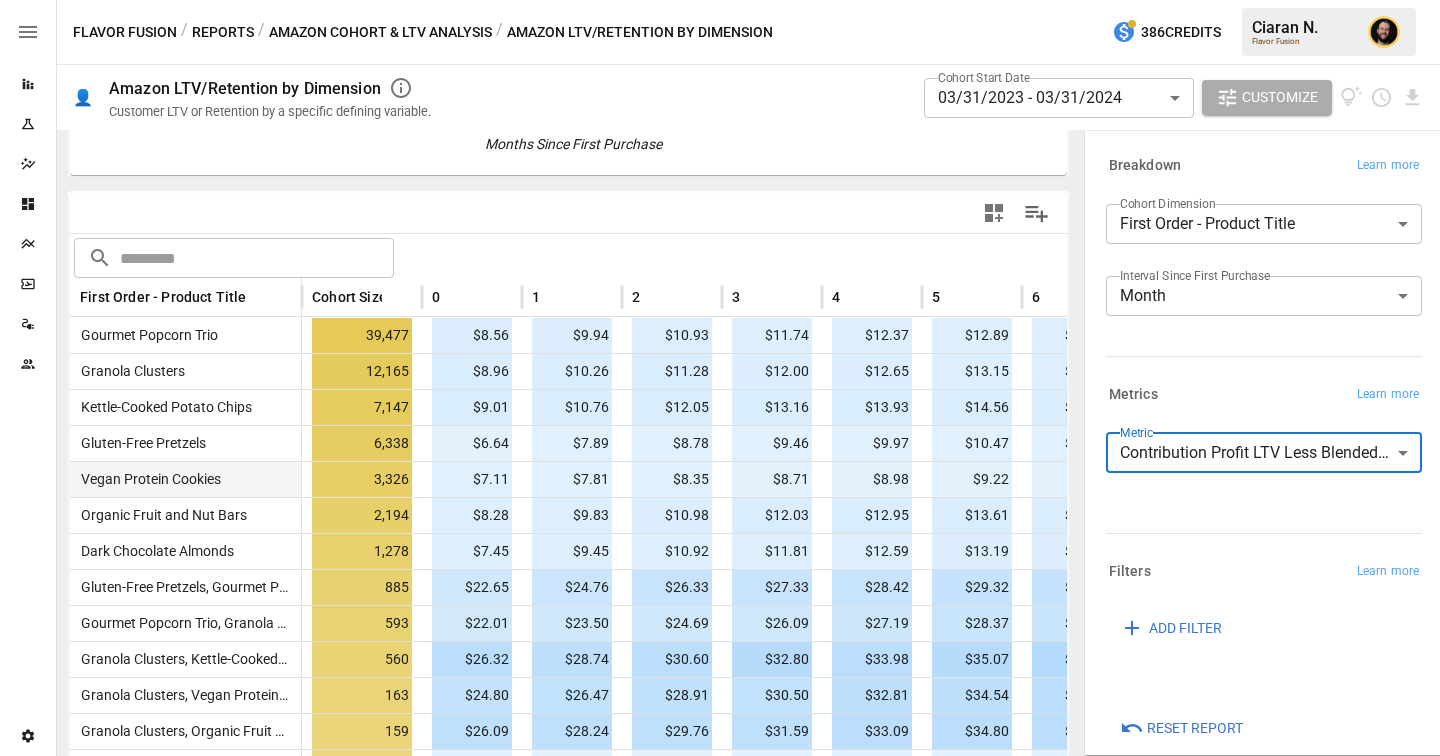 scroll, scrollTop: 0, scrollLeft: 0, axis: both 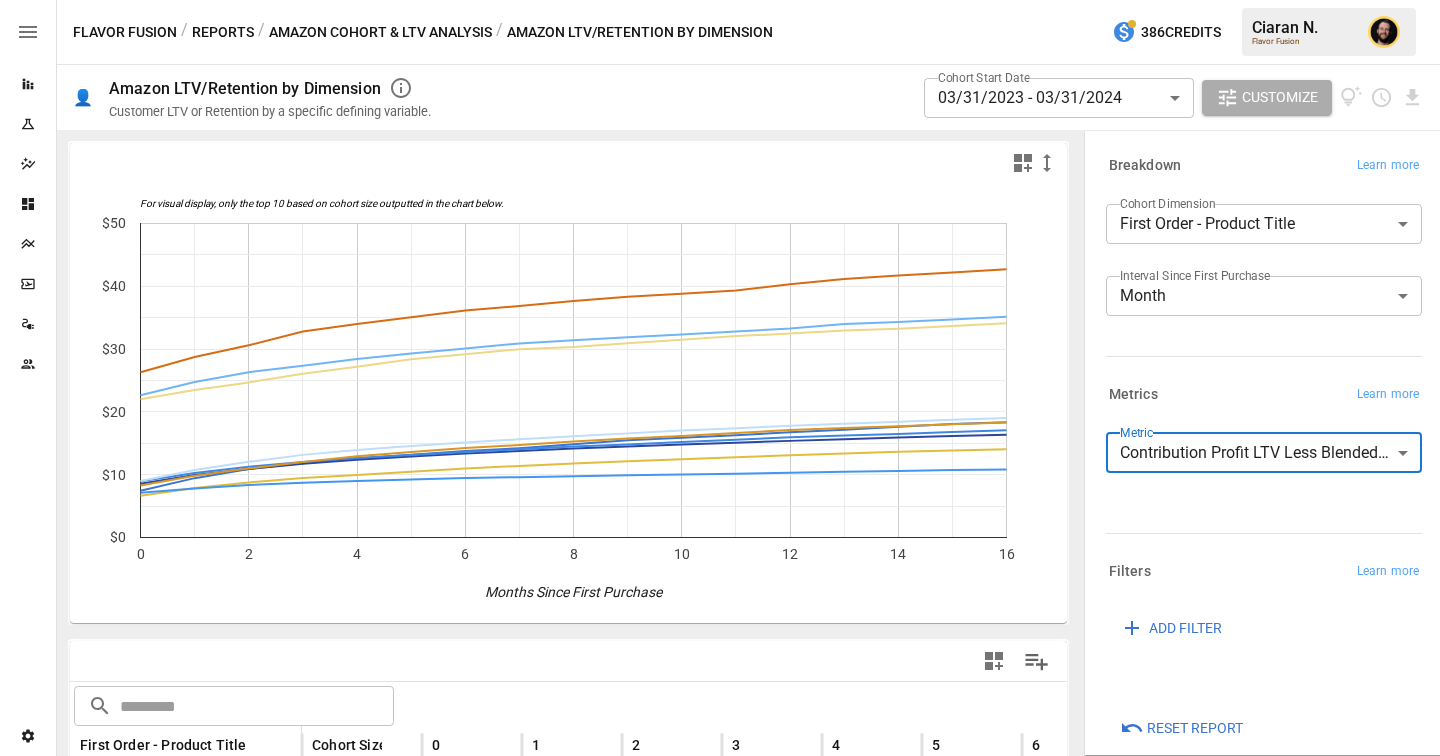 click on "Reports" at bounding box center (223, 32) 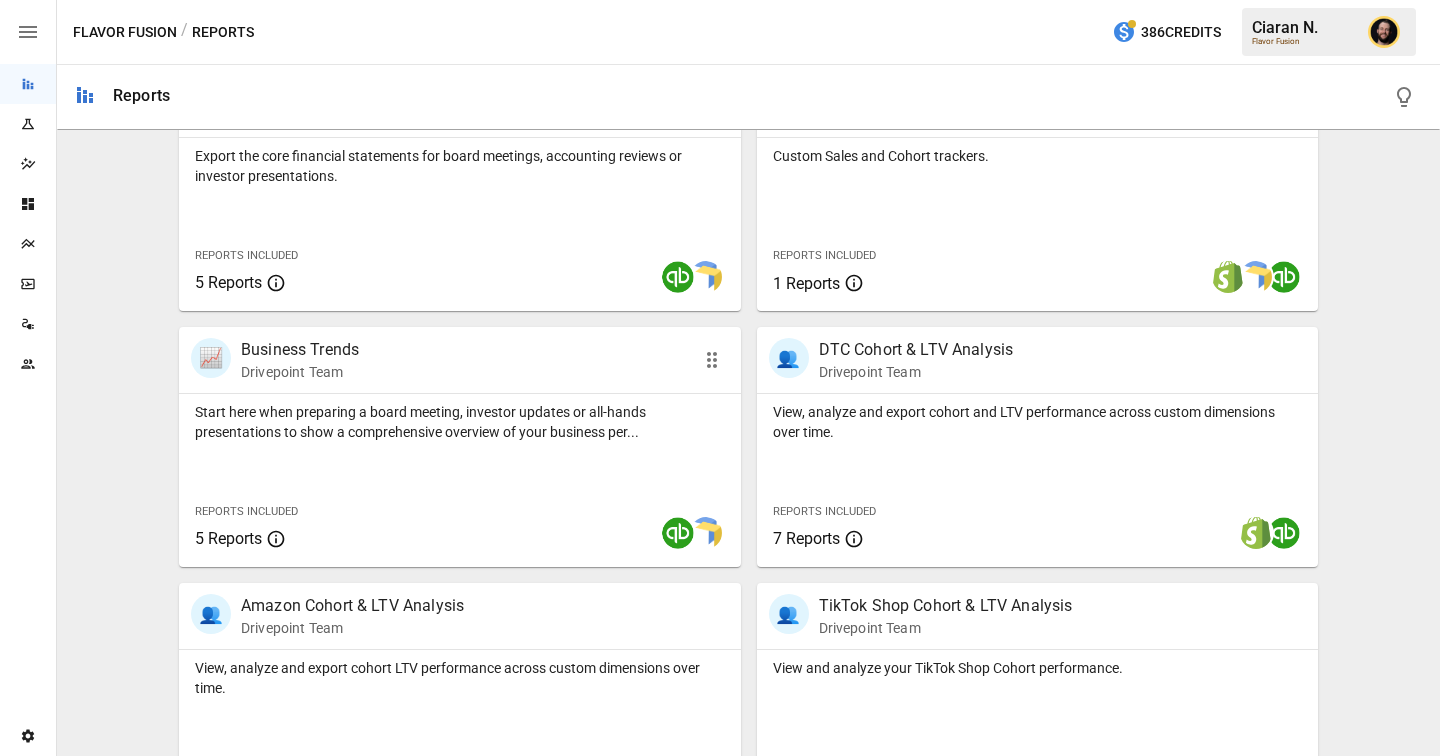scroll, scrollTop: 303, scrollLeft: 0, axis: vertical 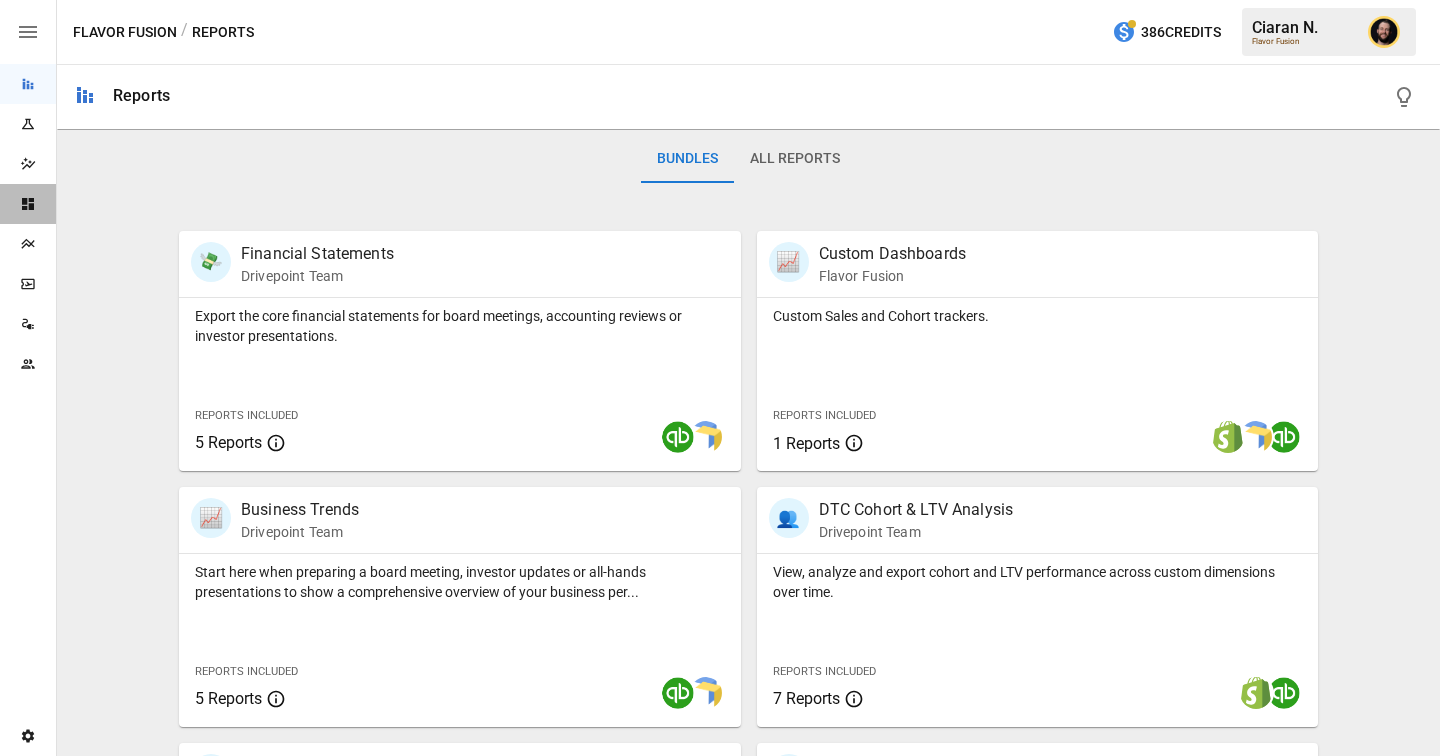 click 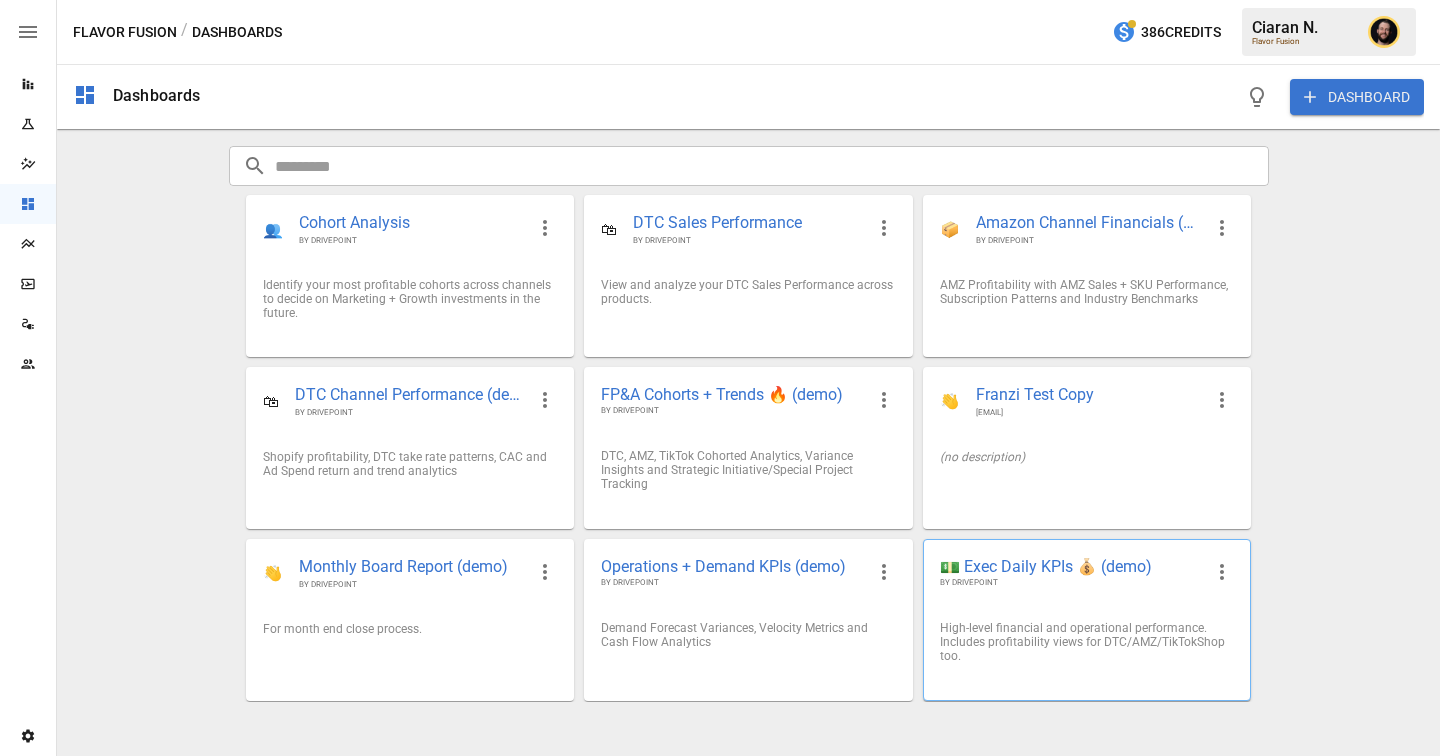 click on "High-level financial and operational performance. Includes profitability views for DTC/AMZ/TikTokShop too." at bounding box center (1087, 642) 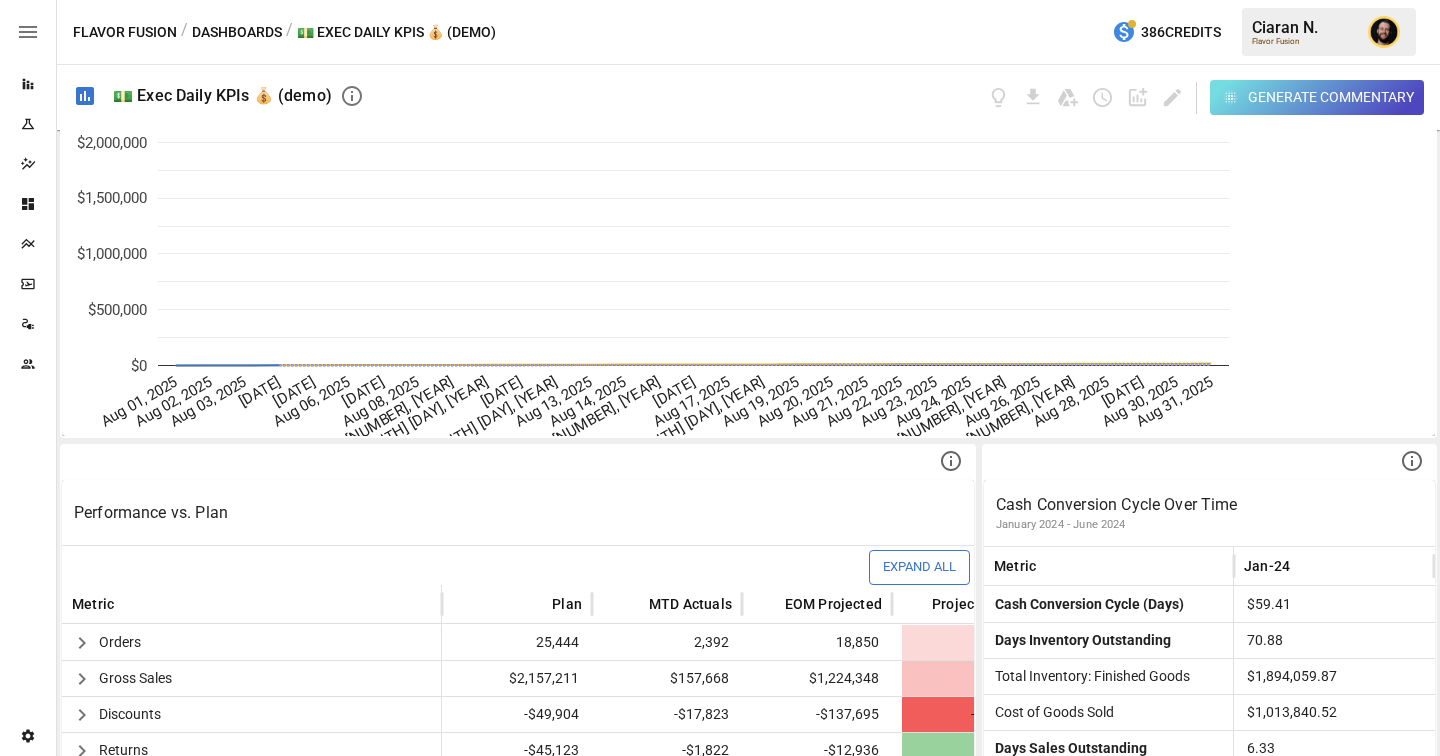 scroll, scrollTop: 0, scrollLeft: 0, axis: both 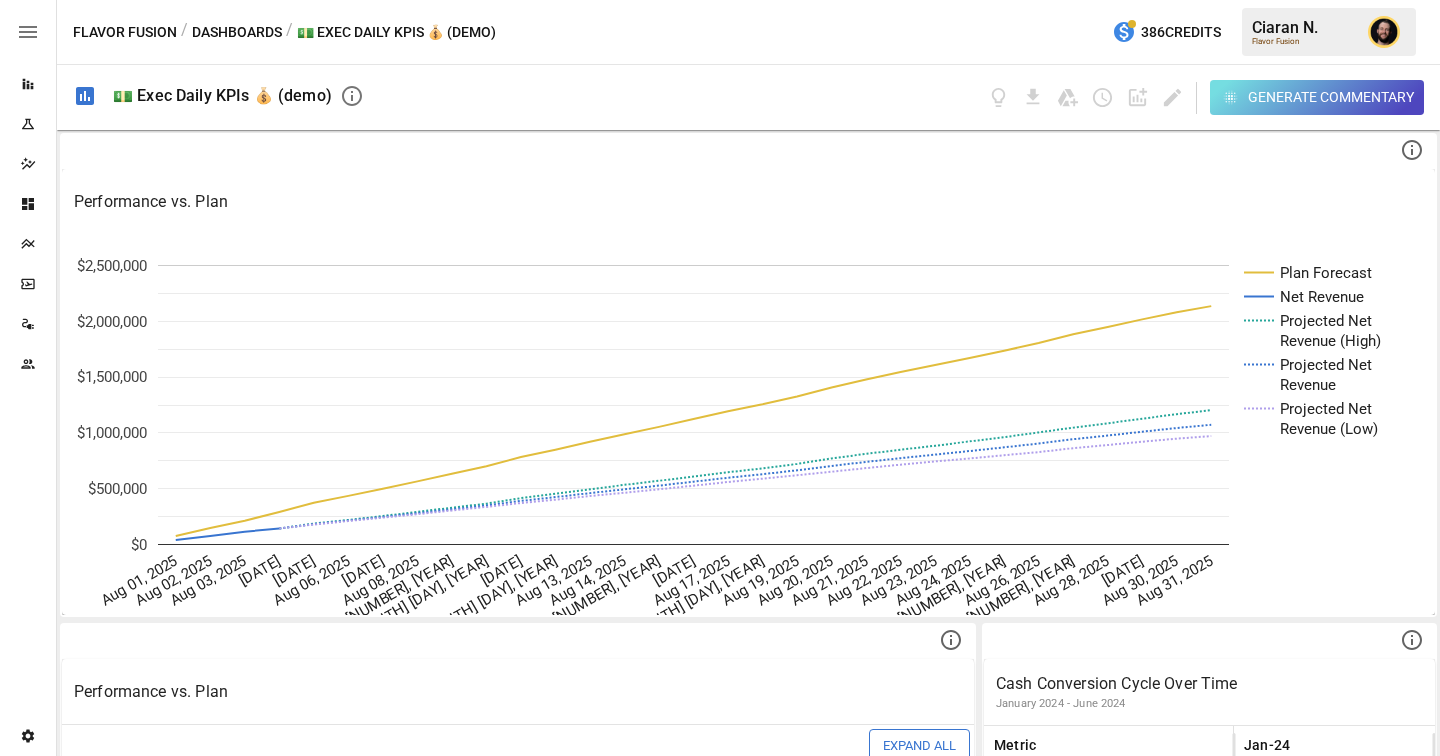click 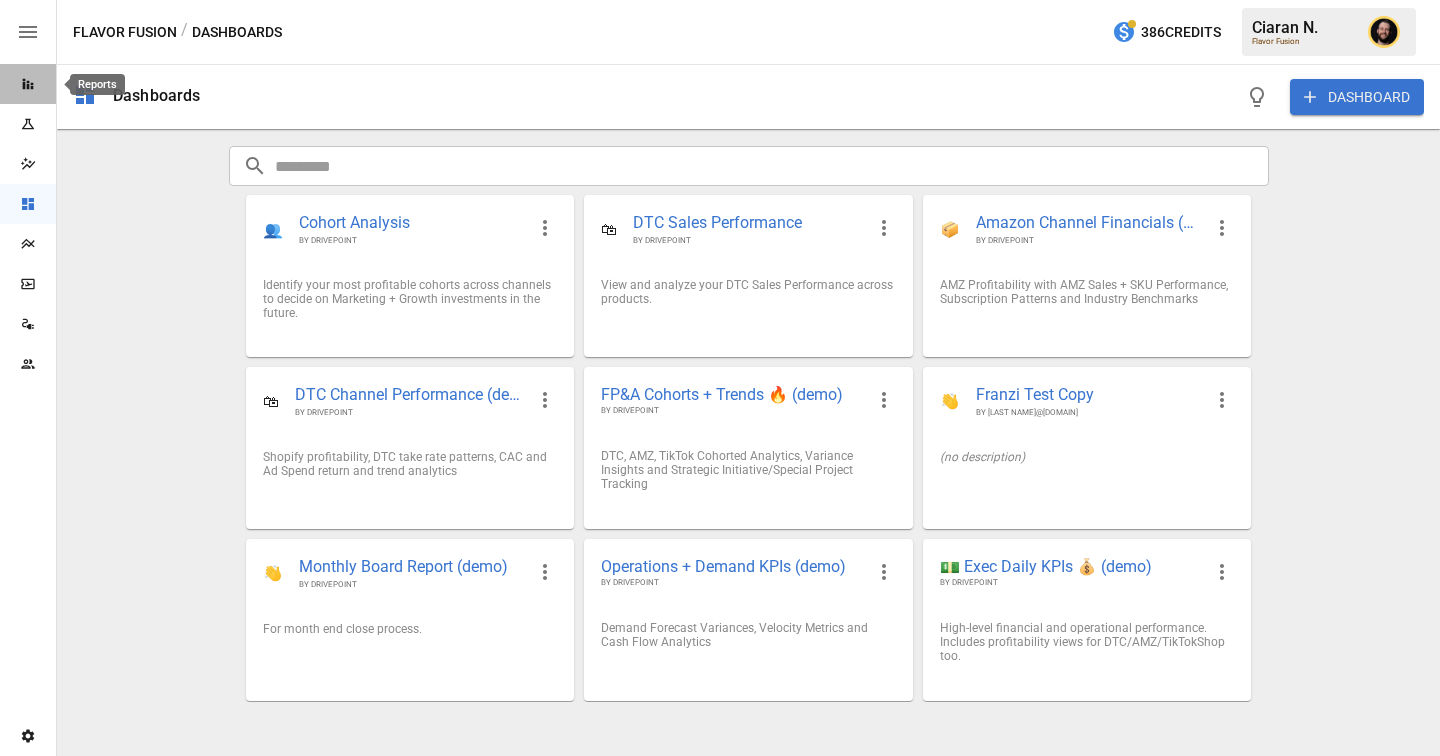 click 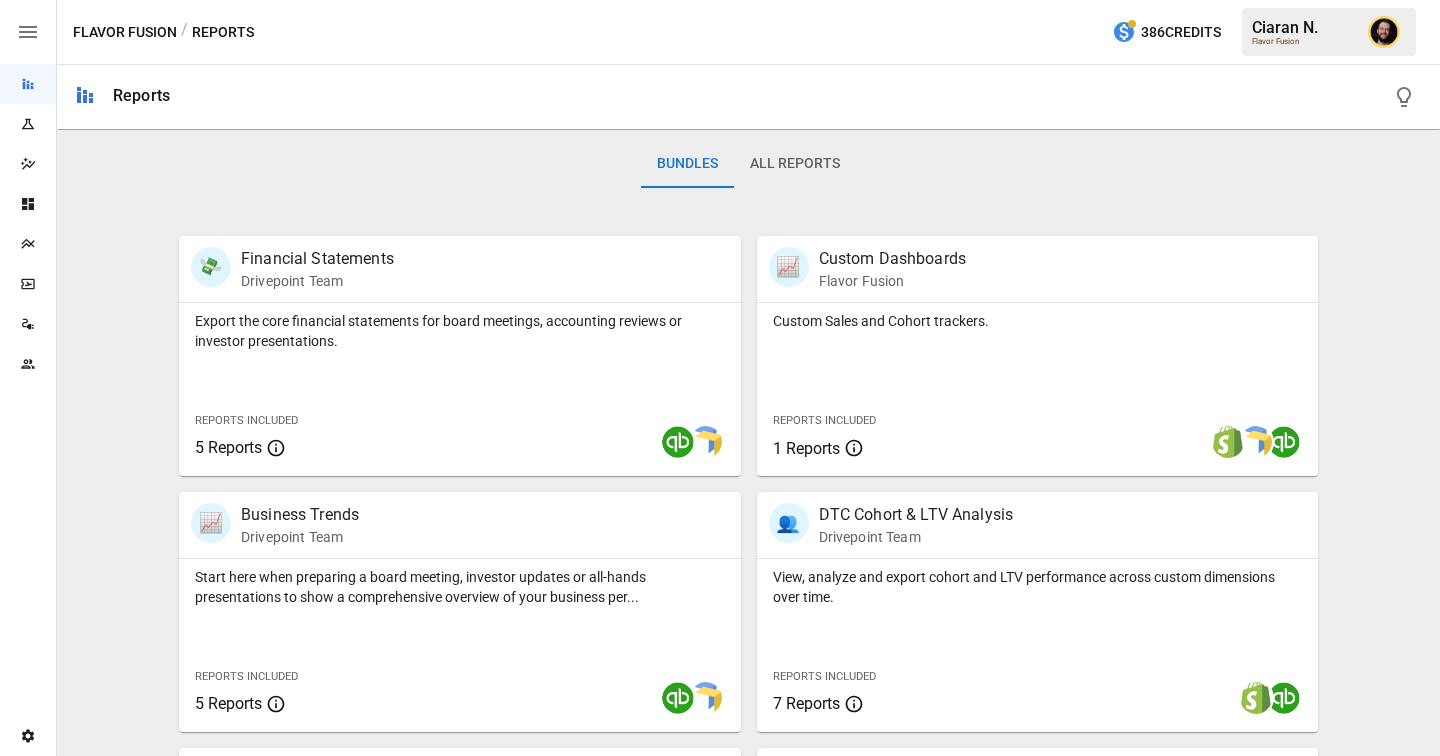 scroll, scrollTop: 369, scrollLeft: 0, axis: vertical 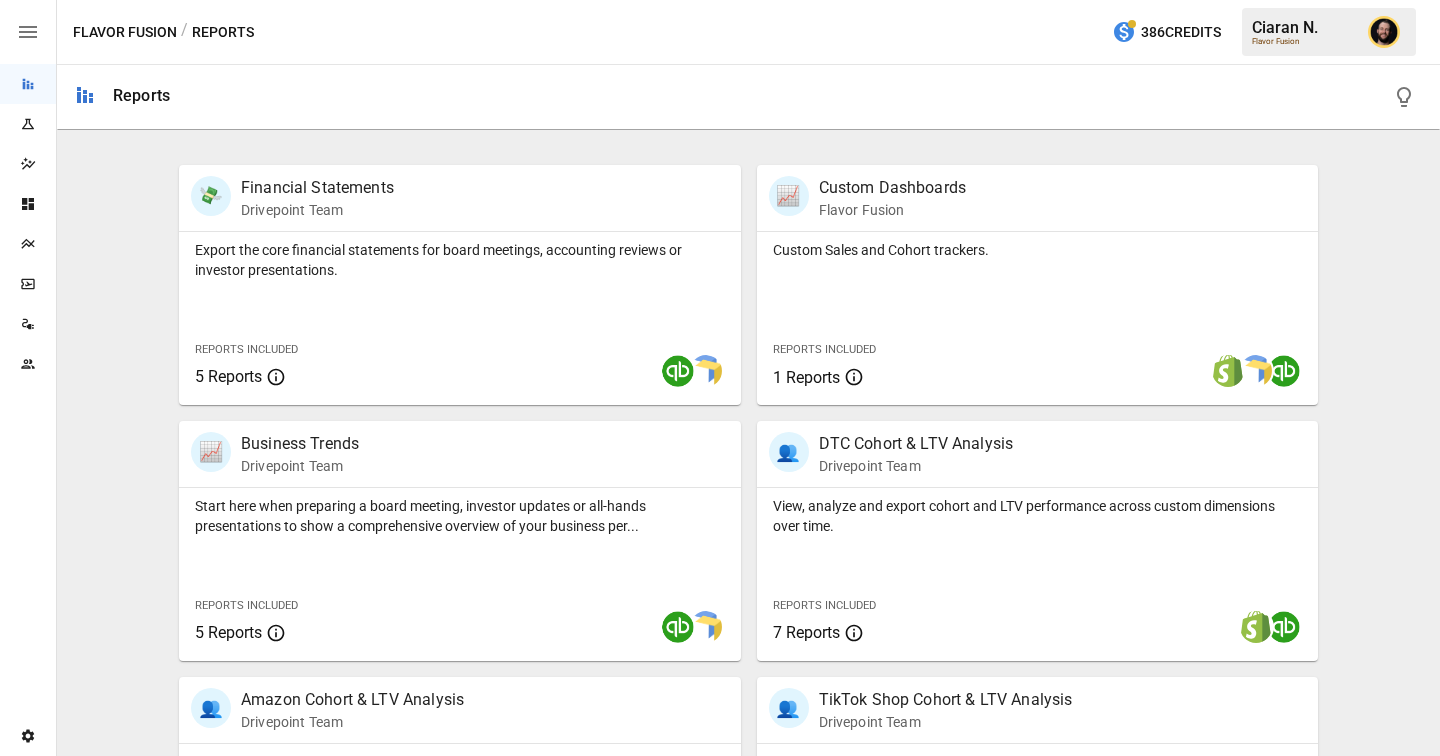 click on "Plans" at bounding box center (28, 244) 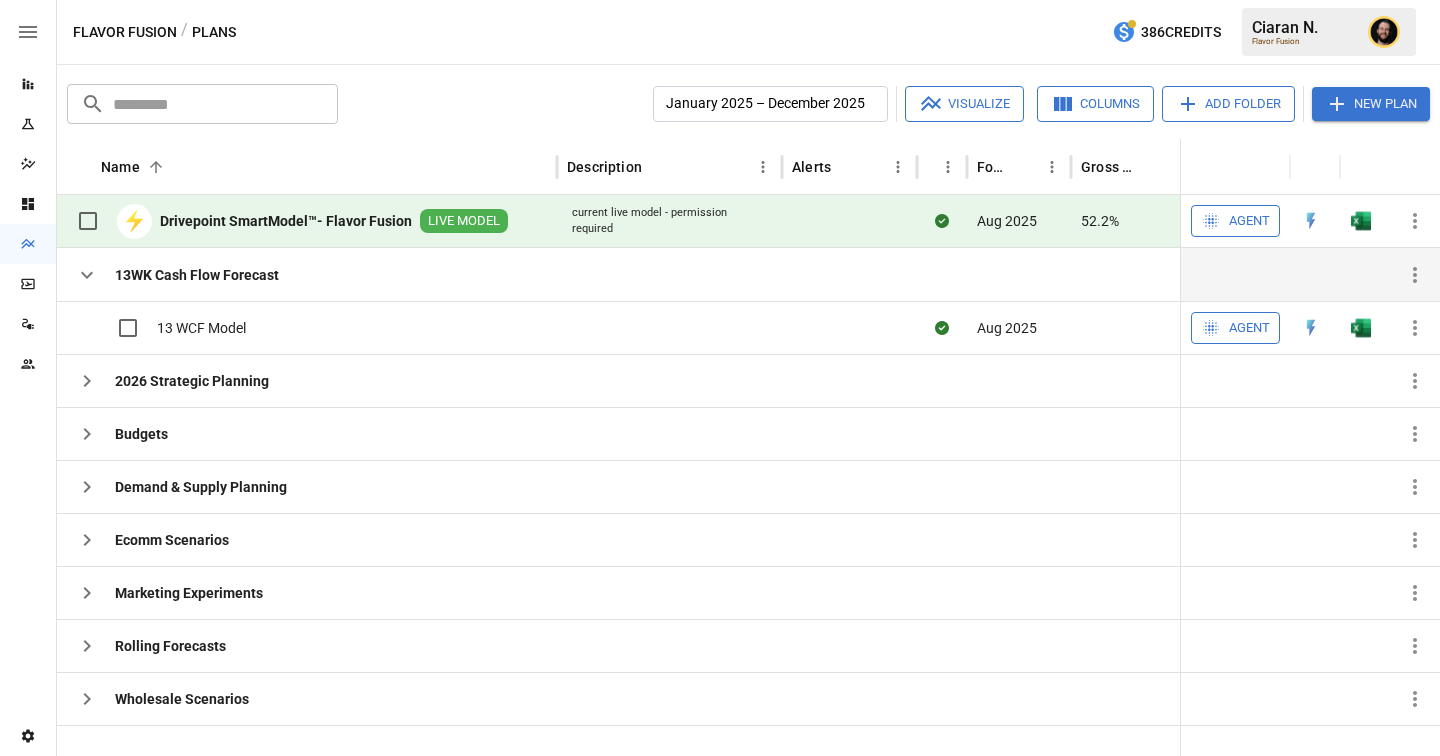 click 